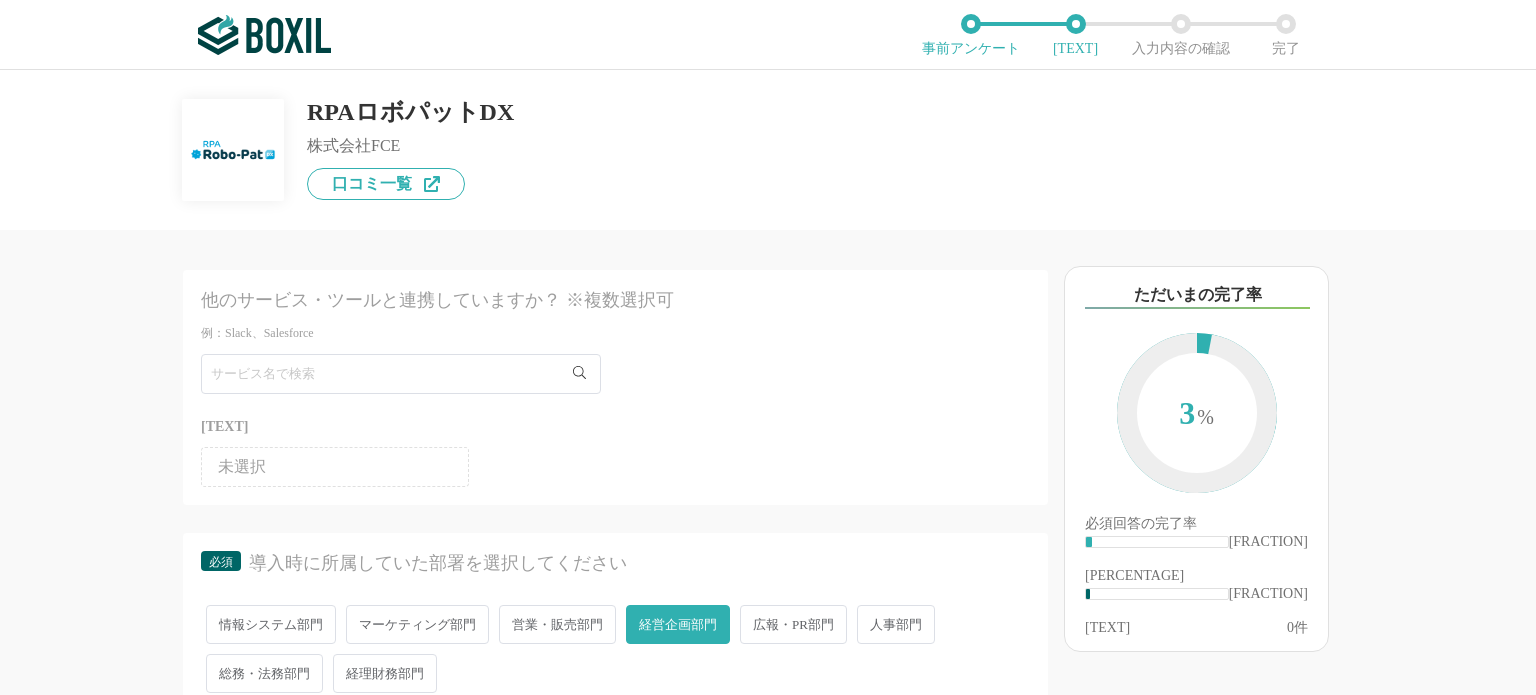 scroll, scrollTop: 0, scrollLeft: 0, axis: both 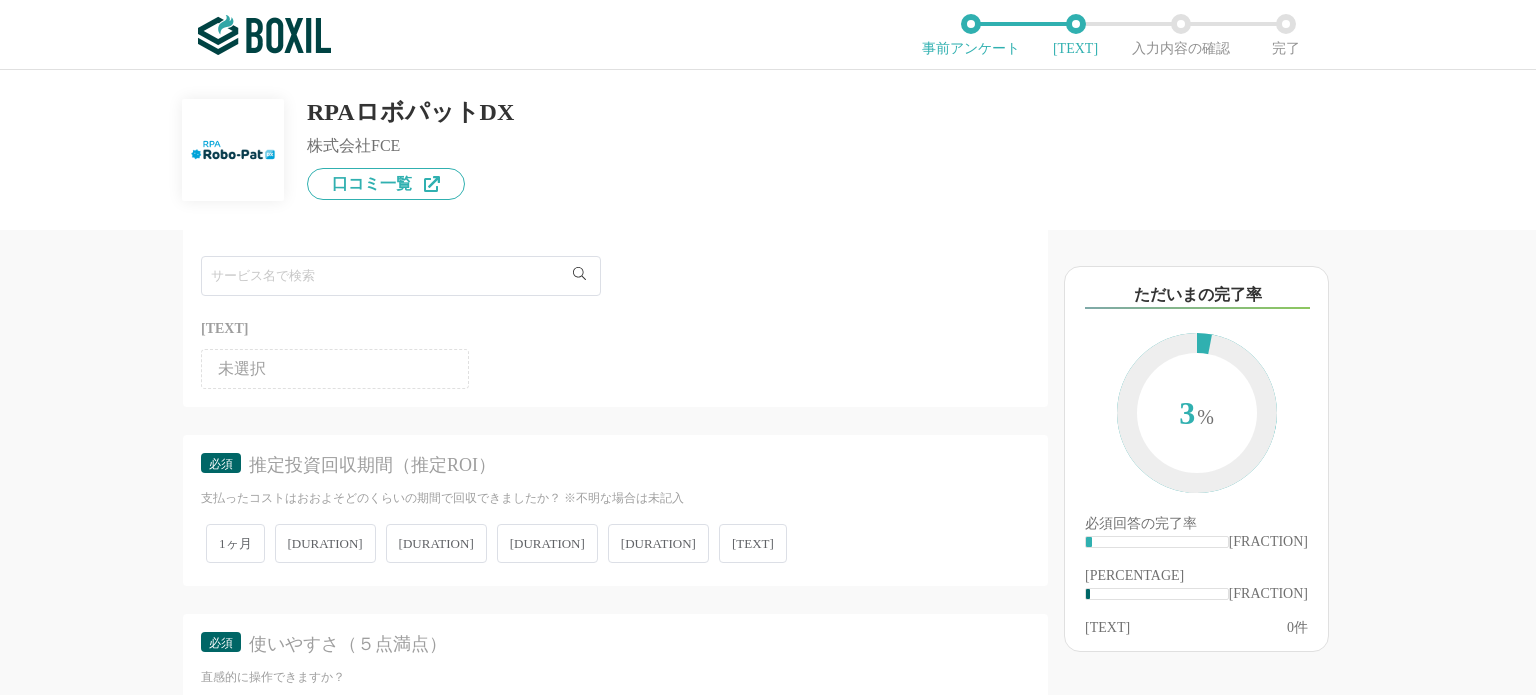 click on "[TEXT]" at bounding box center (235, 543) 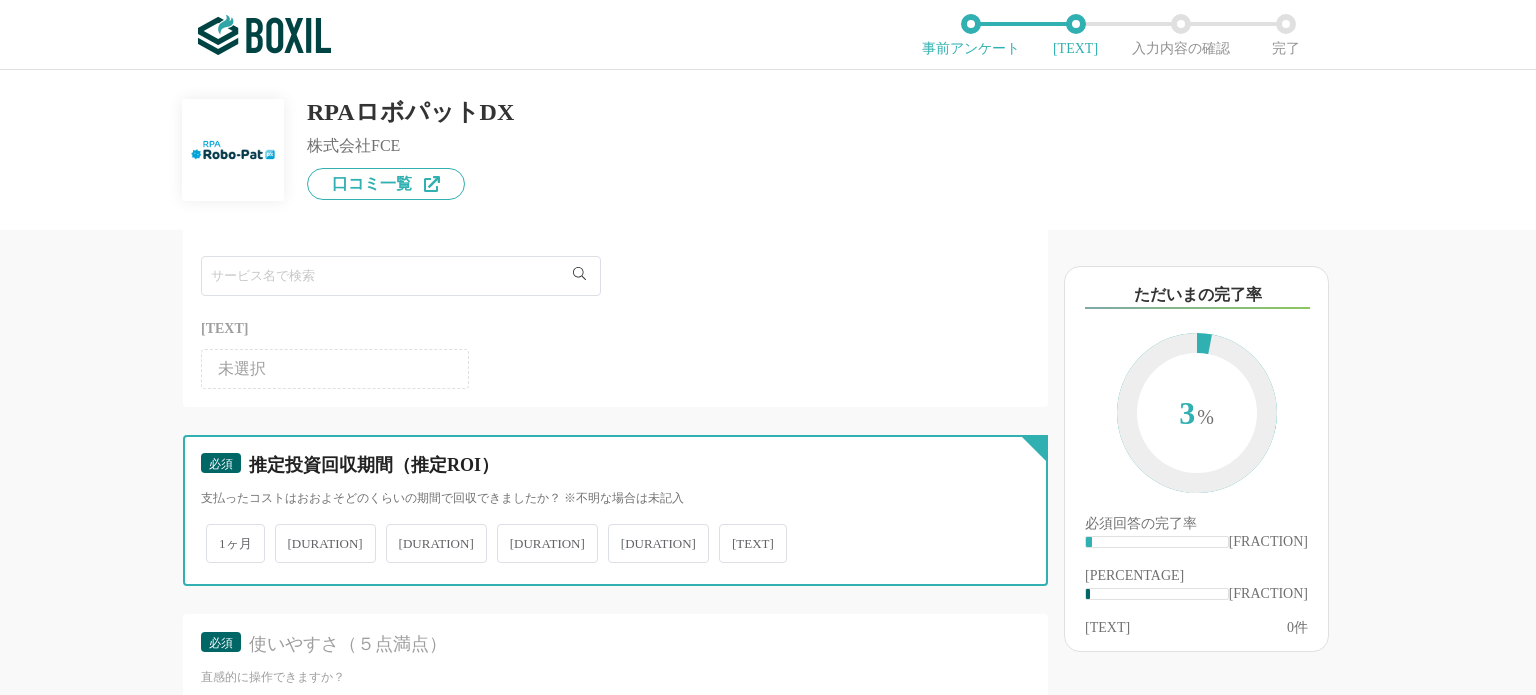 click on "[TEXT]" at bounding box center [217, 533] 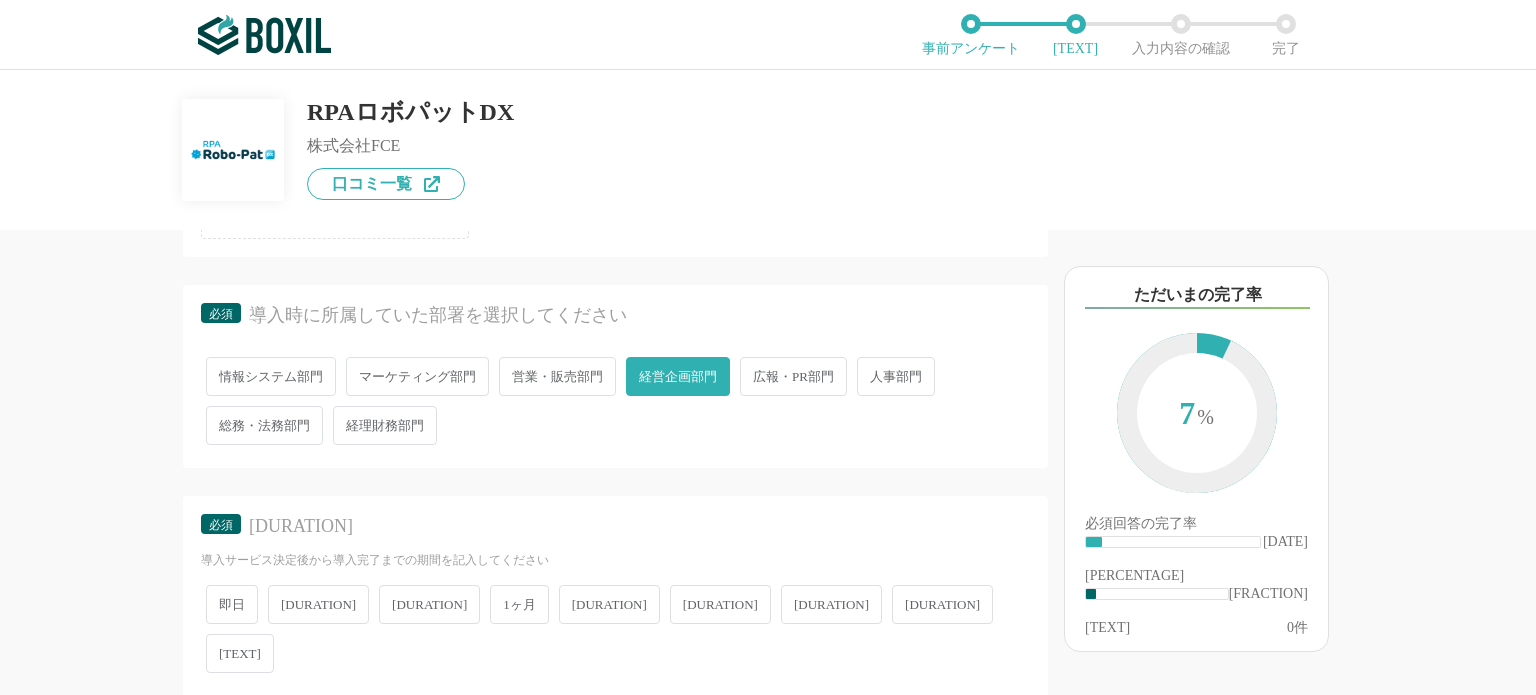 scroll, scrollTop: 248, scrollLeft: 0, axis: vertical 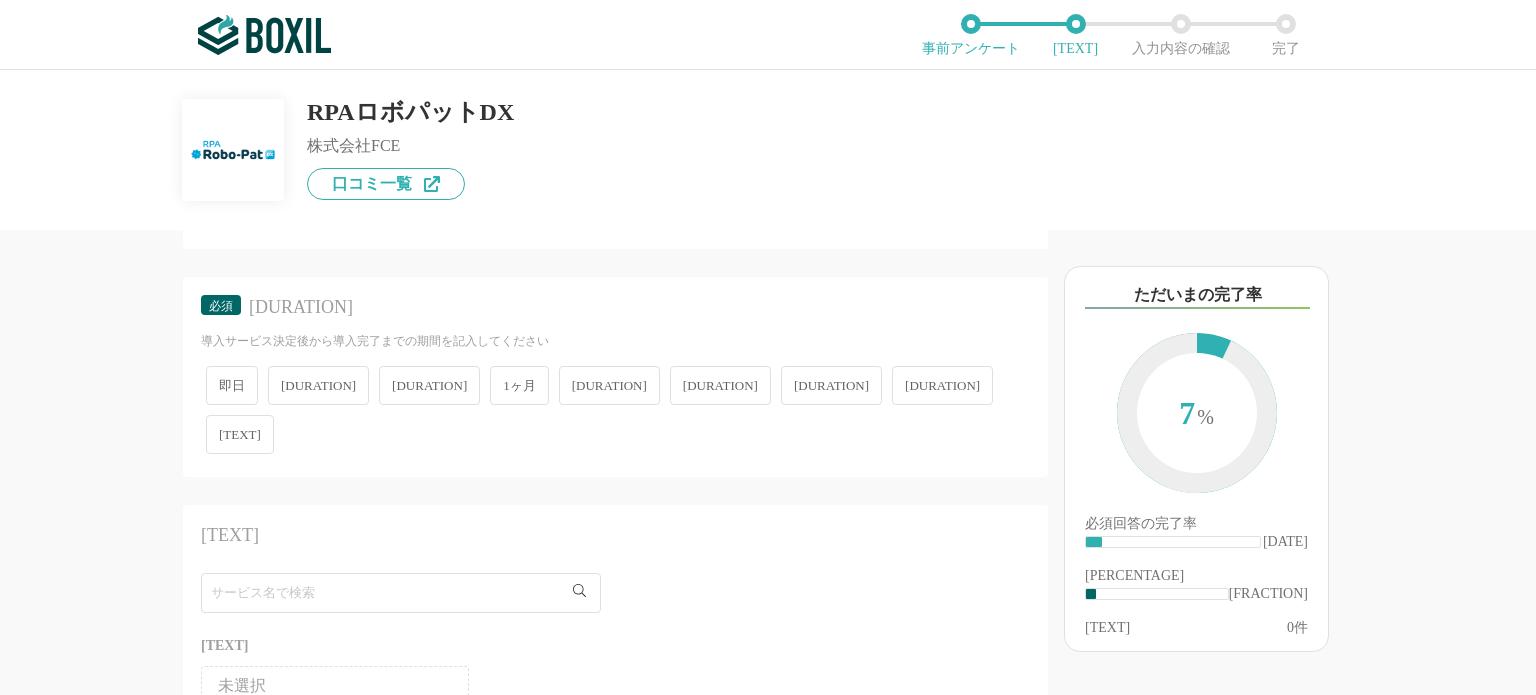 click on "[TEXT]" at bounding box center (232, 385) 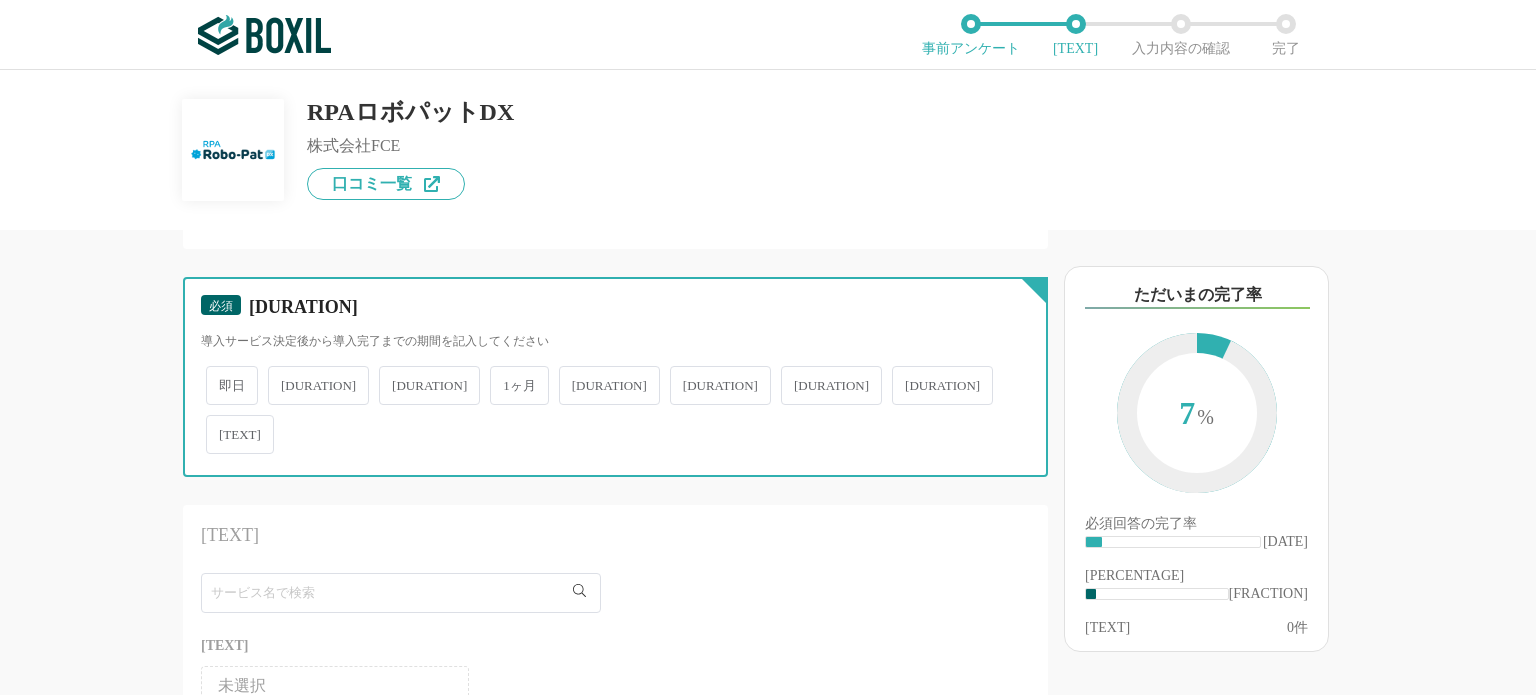 click on "[TEXT]" at bounding box center [217, 375] 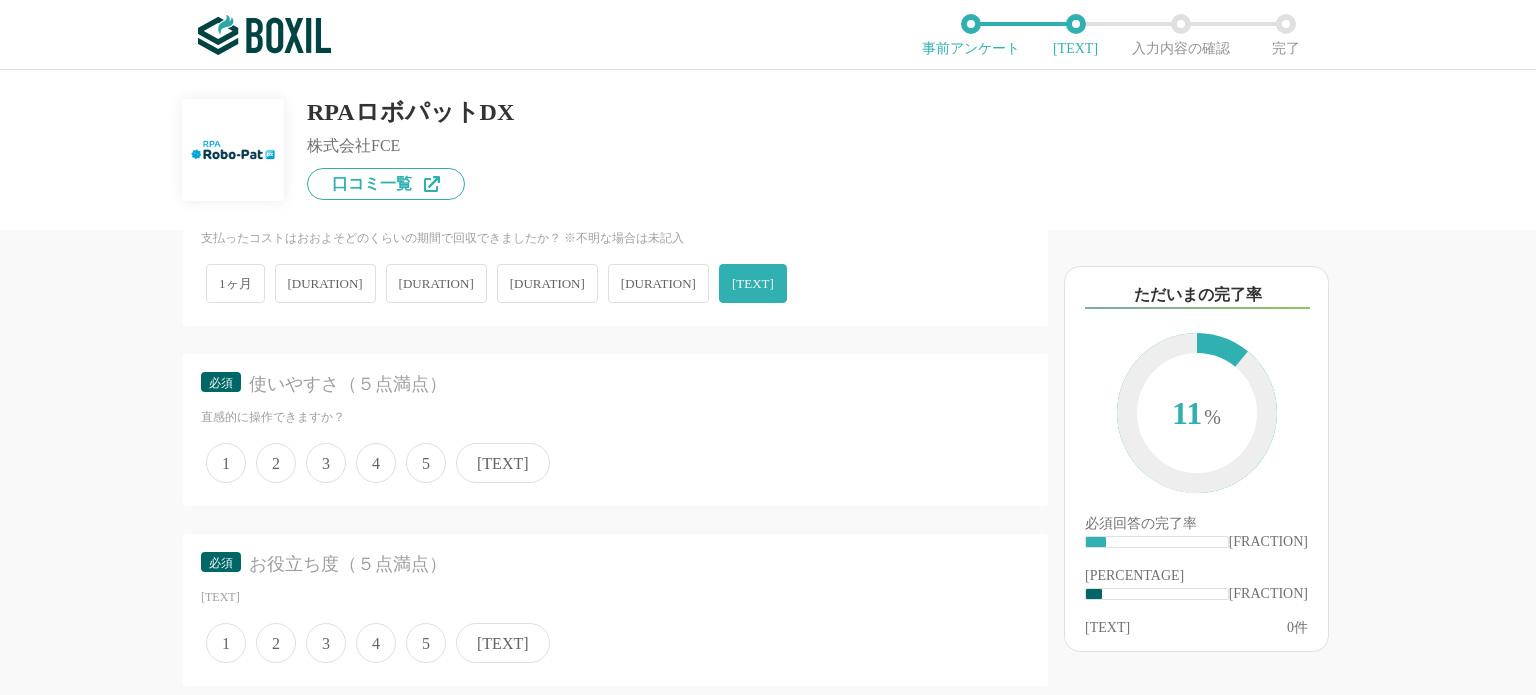 scroll, scrollTop: 1055, scrollLeft: 0, axis: vertical 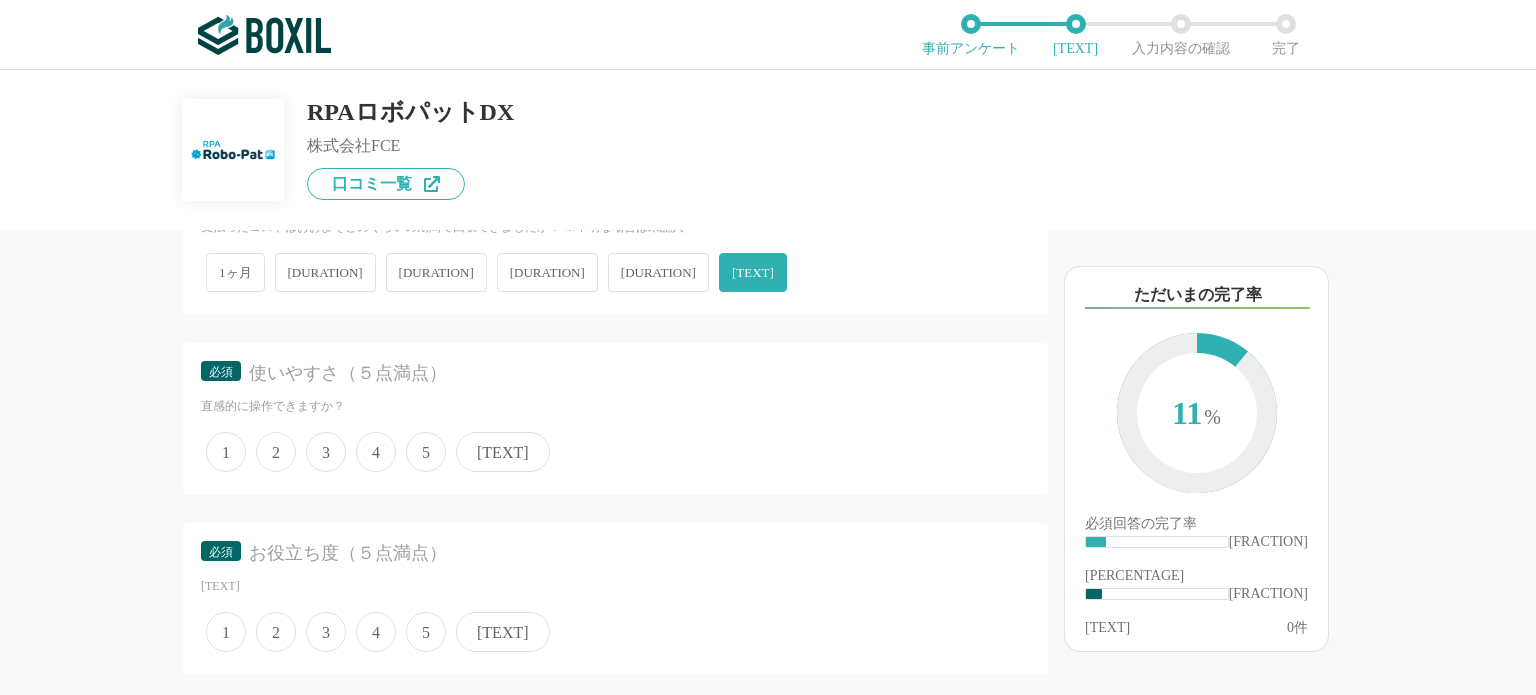 click on "5" at bounding box center (226, 452) 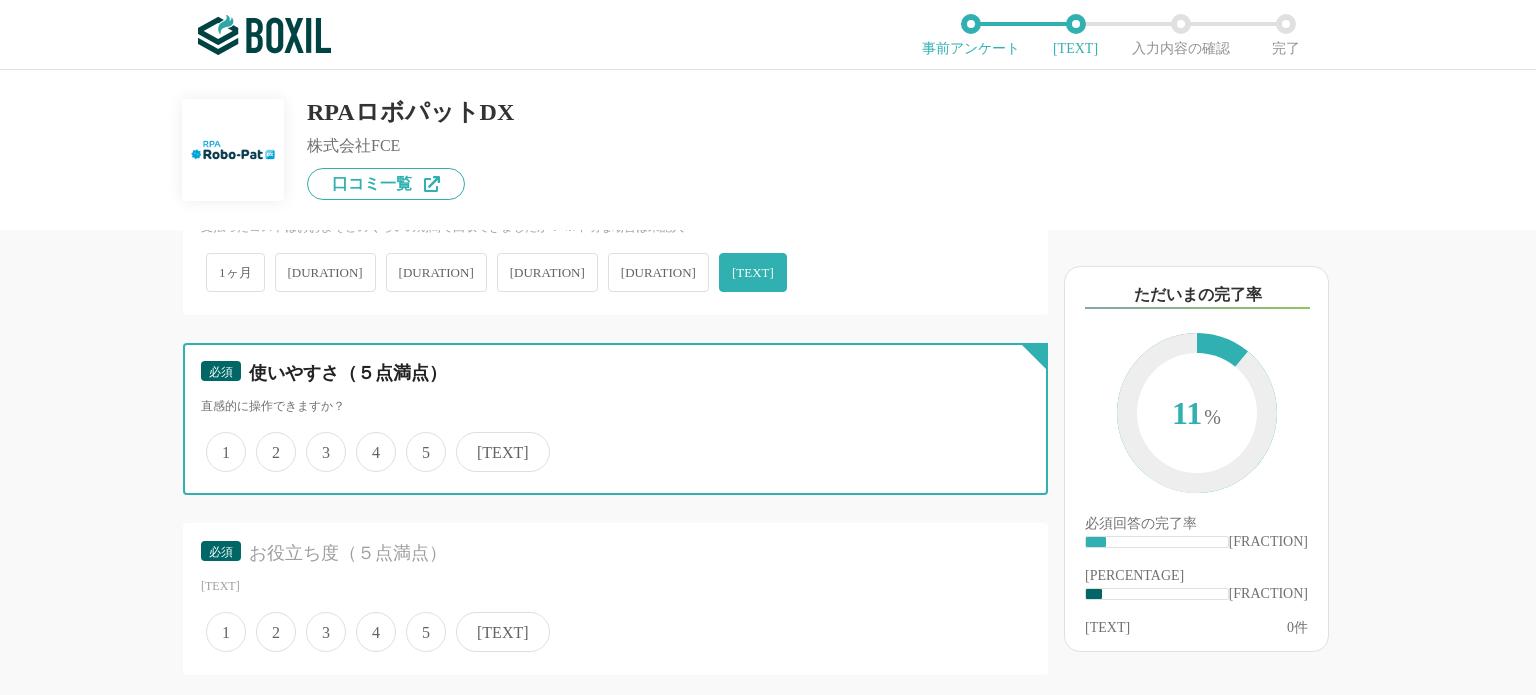 click on "5" at bounding box center [217, 441] 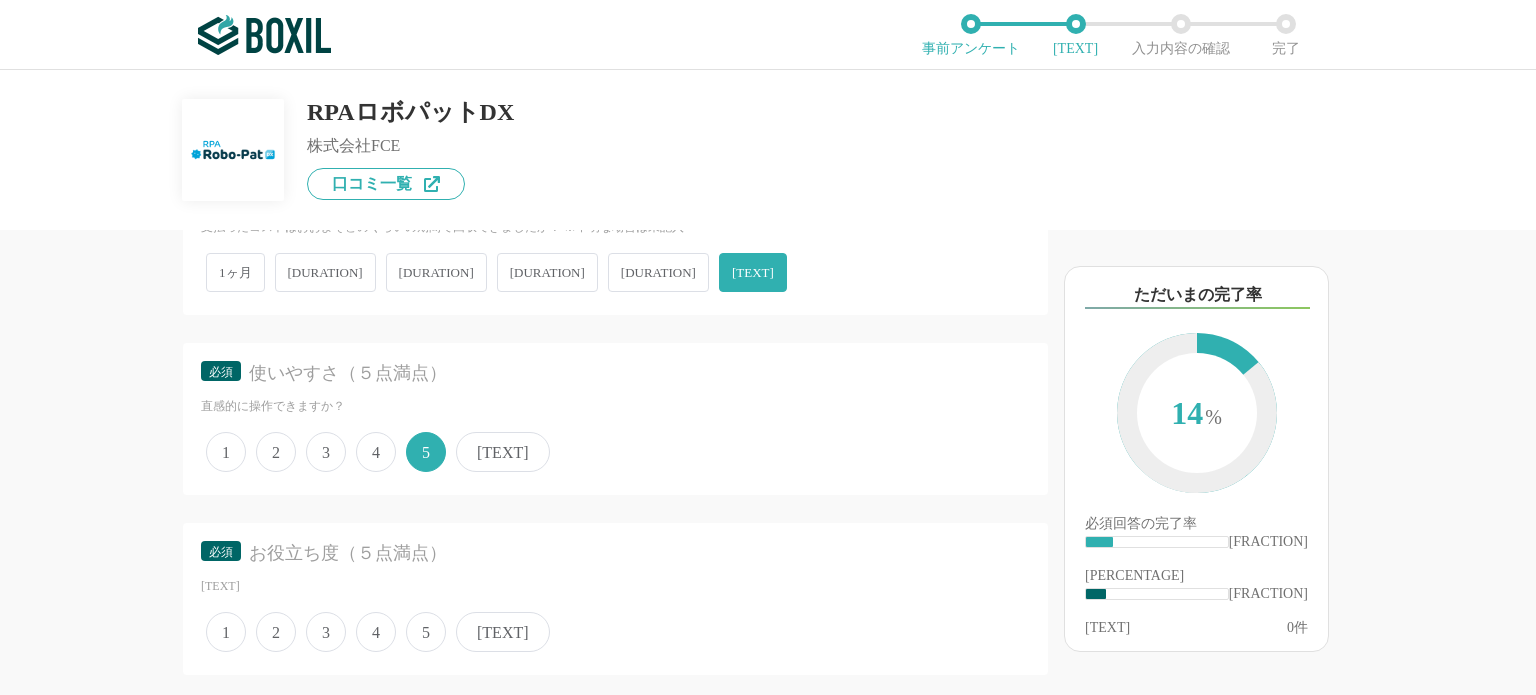 click on "5" at bounding box center [226, 632] 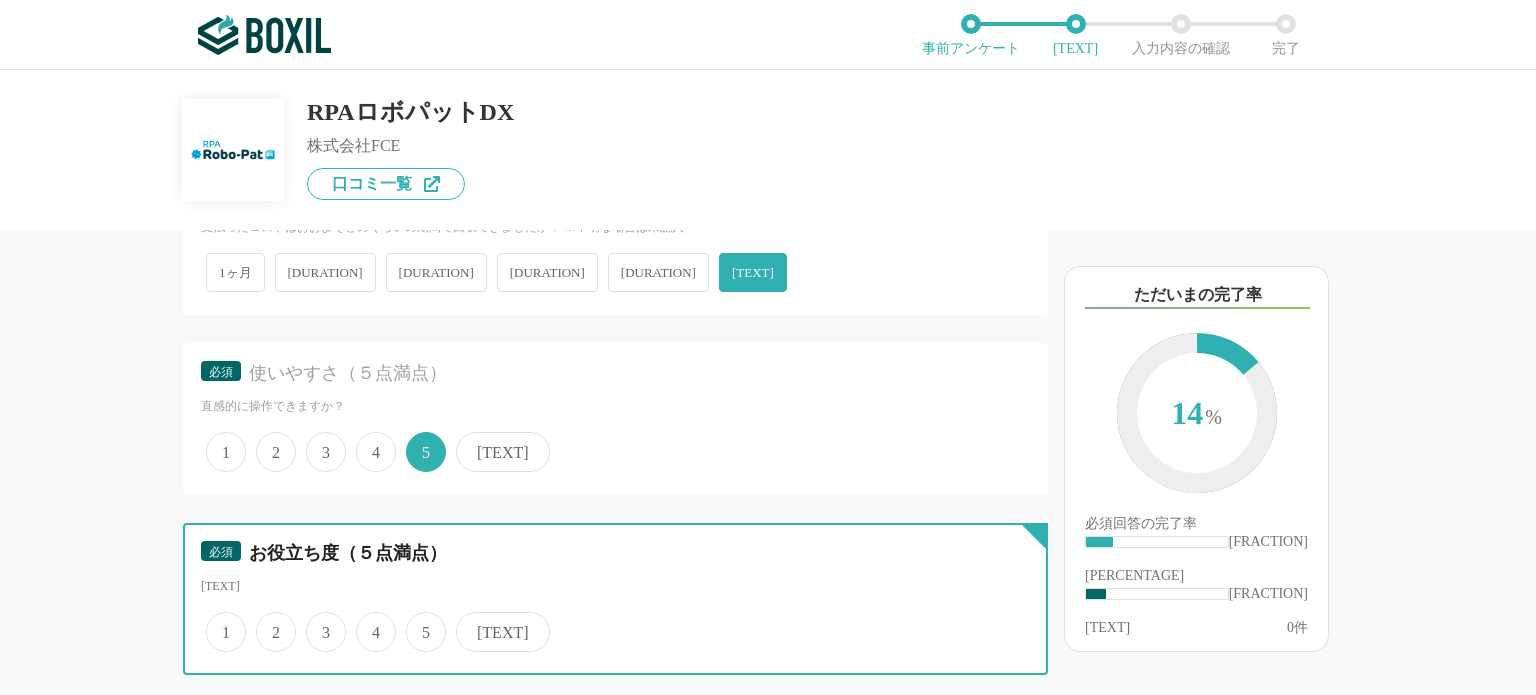 click on "5" at bounding box center (217, 621) 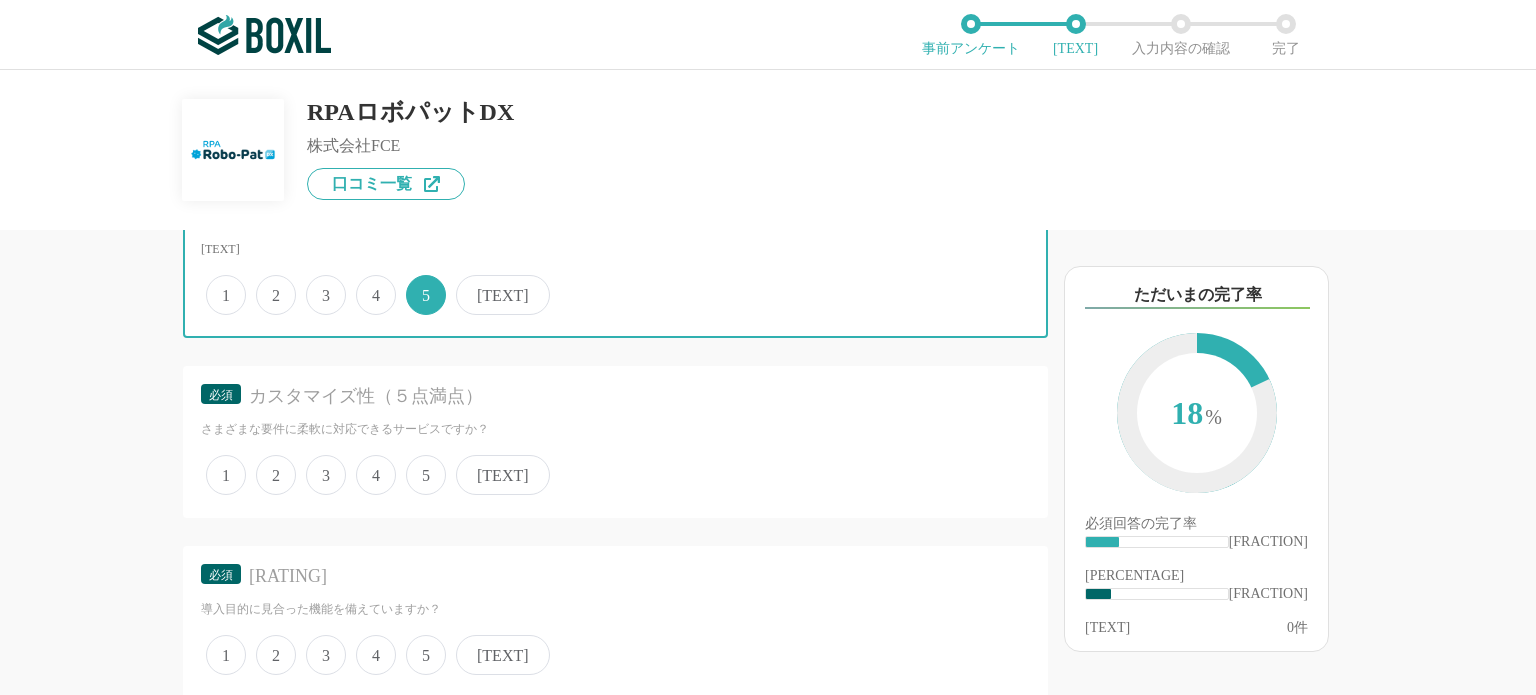 scroll, scrollTop: 1394, scrollLeft: 0, axis: vertical 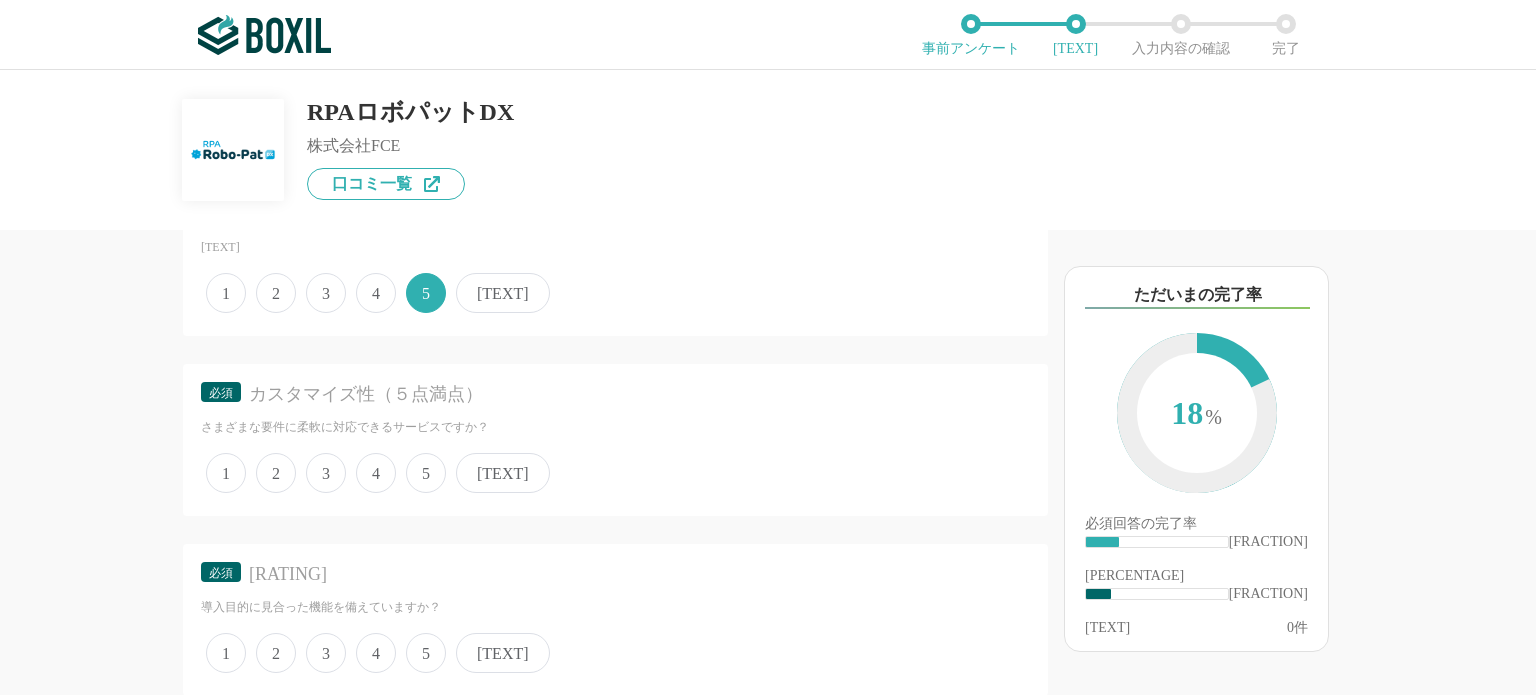 click on "5" at bounding box center (226, 473) 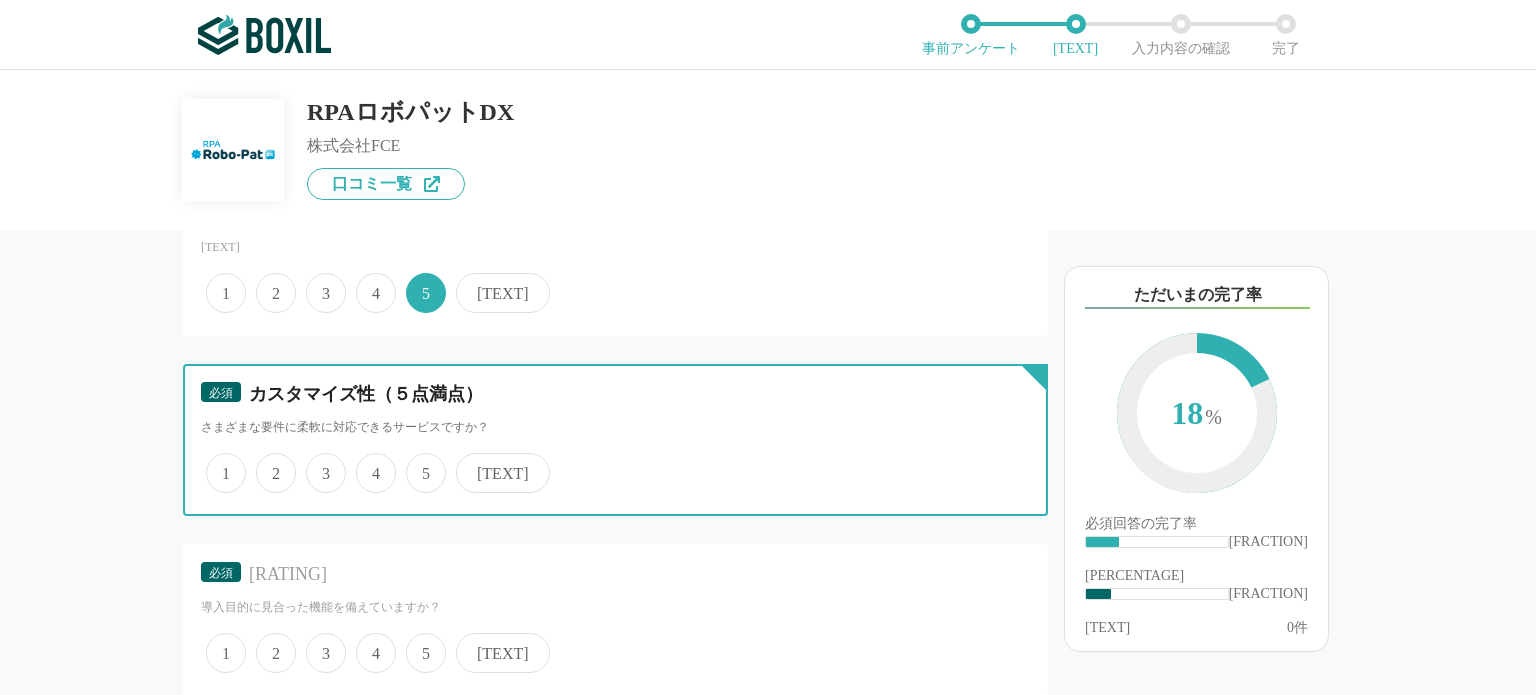 click on "5" at bounding box center [217, 462] 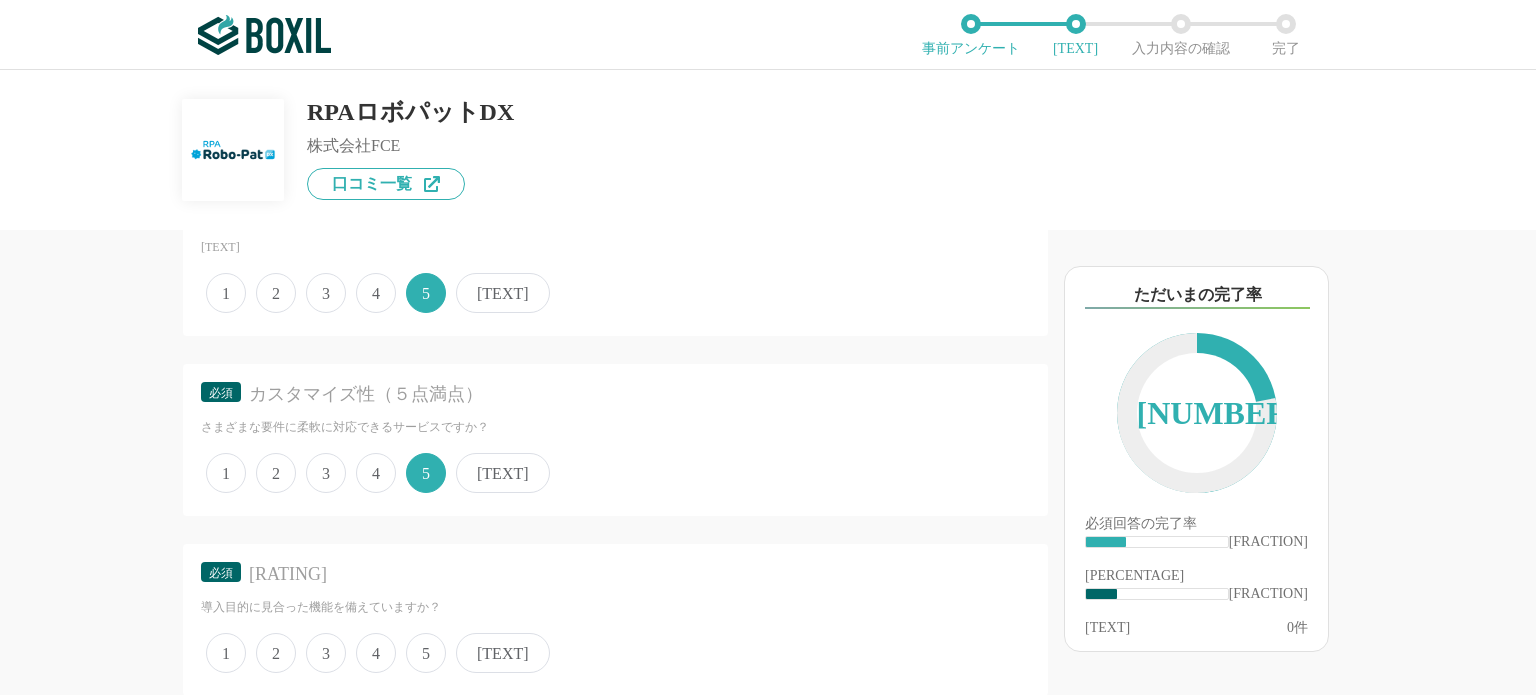 click on "5" at bounding box center [226, 653] 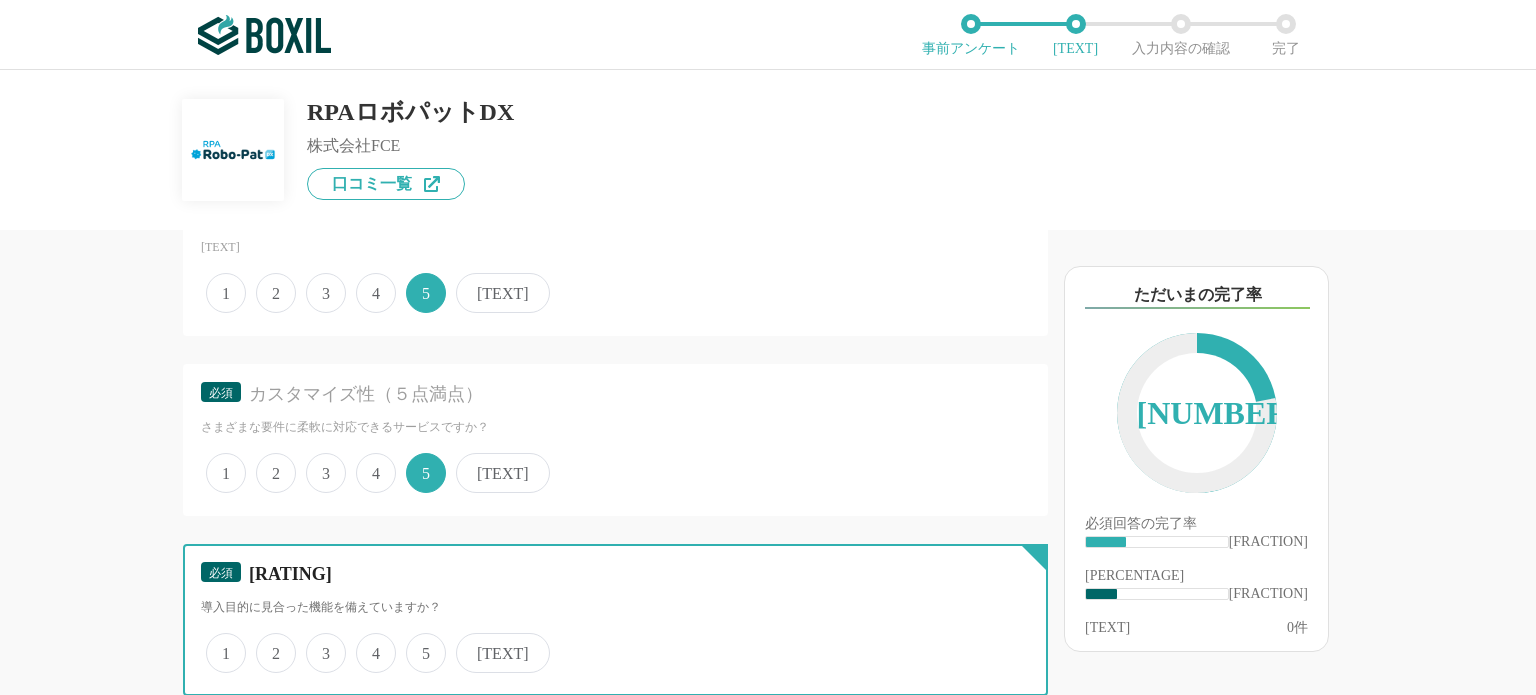click on "5" at bounding box center (217, 642) 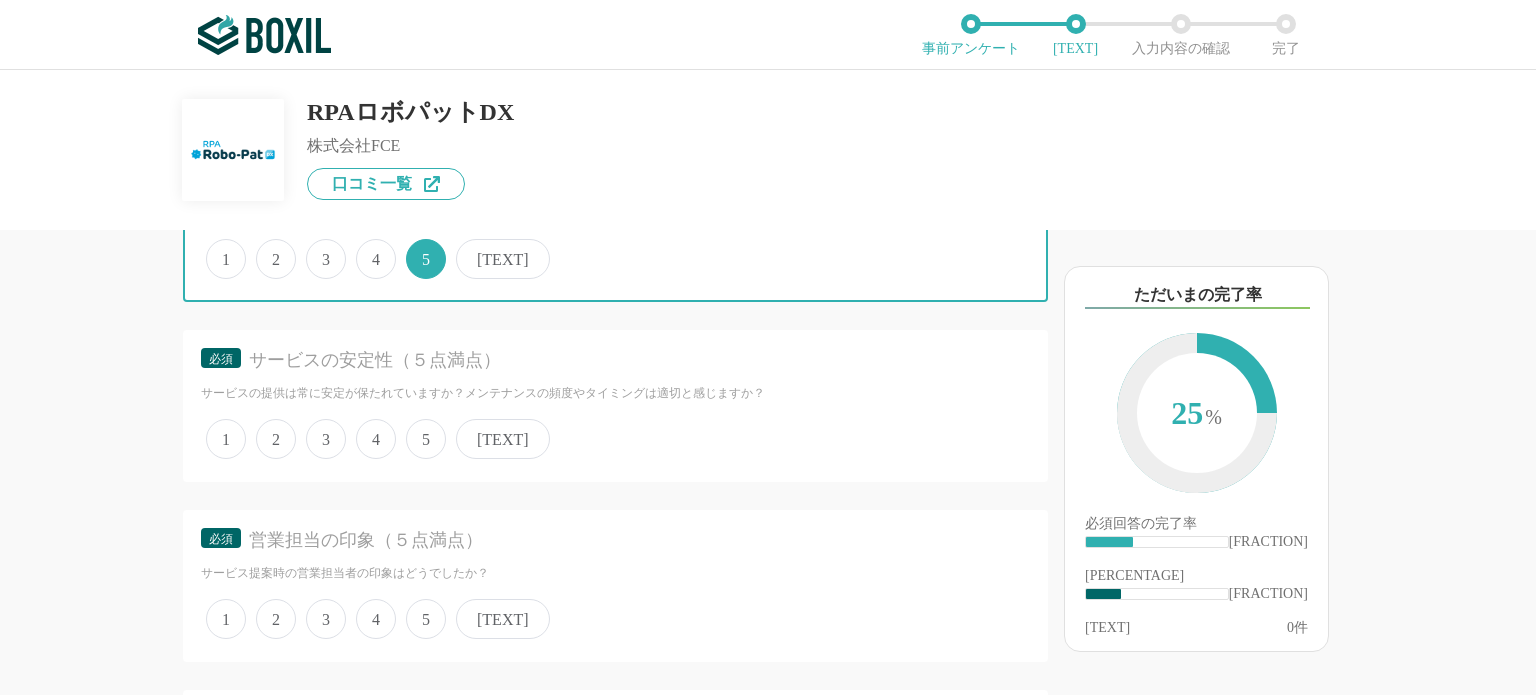 scroll, scrollTop: 1792, scrollLeft: 0, axis: vertical 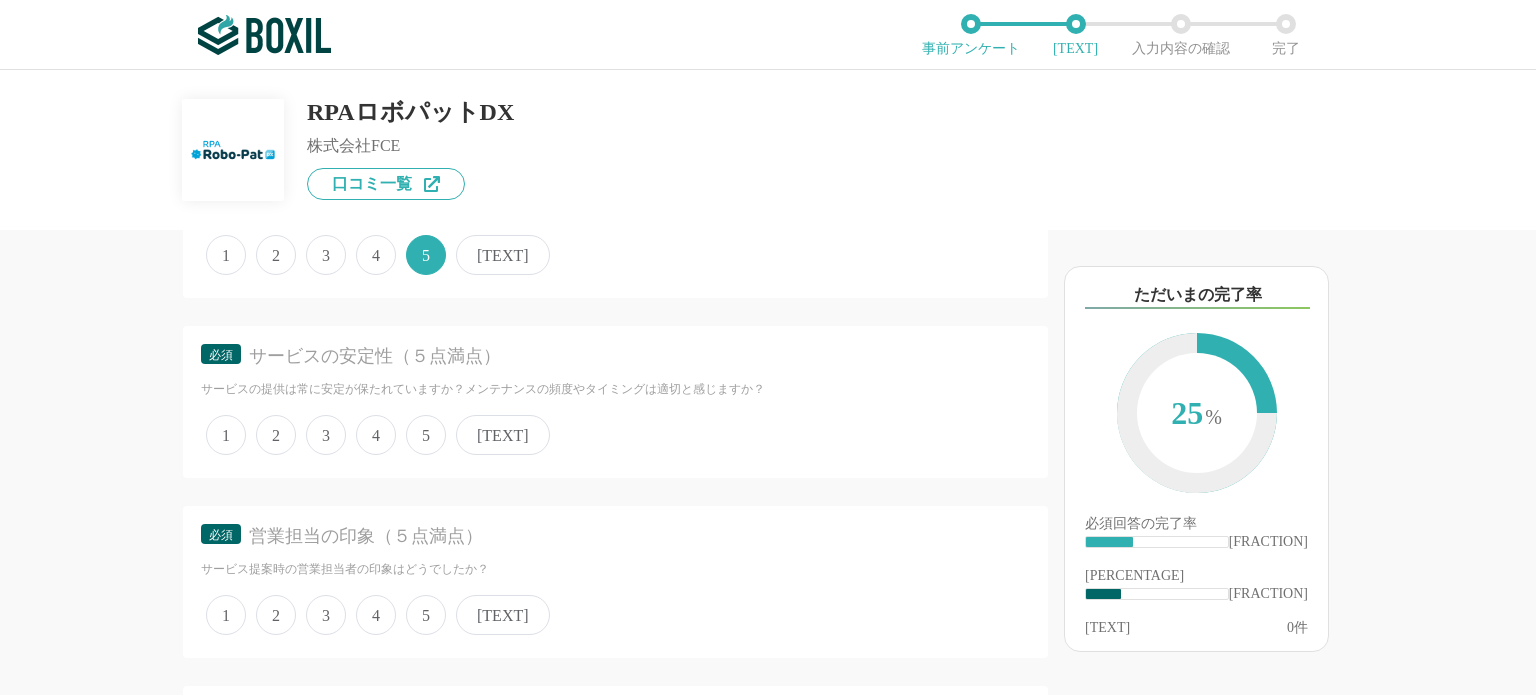 click on "5" at bounding box center [226, 435] 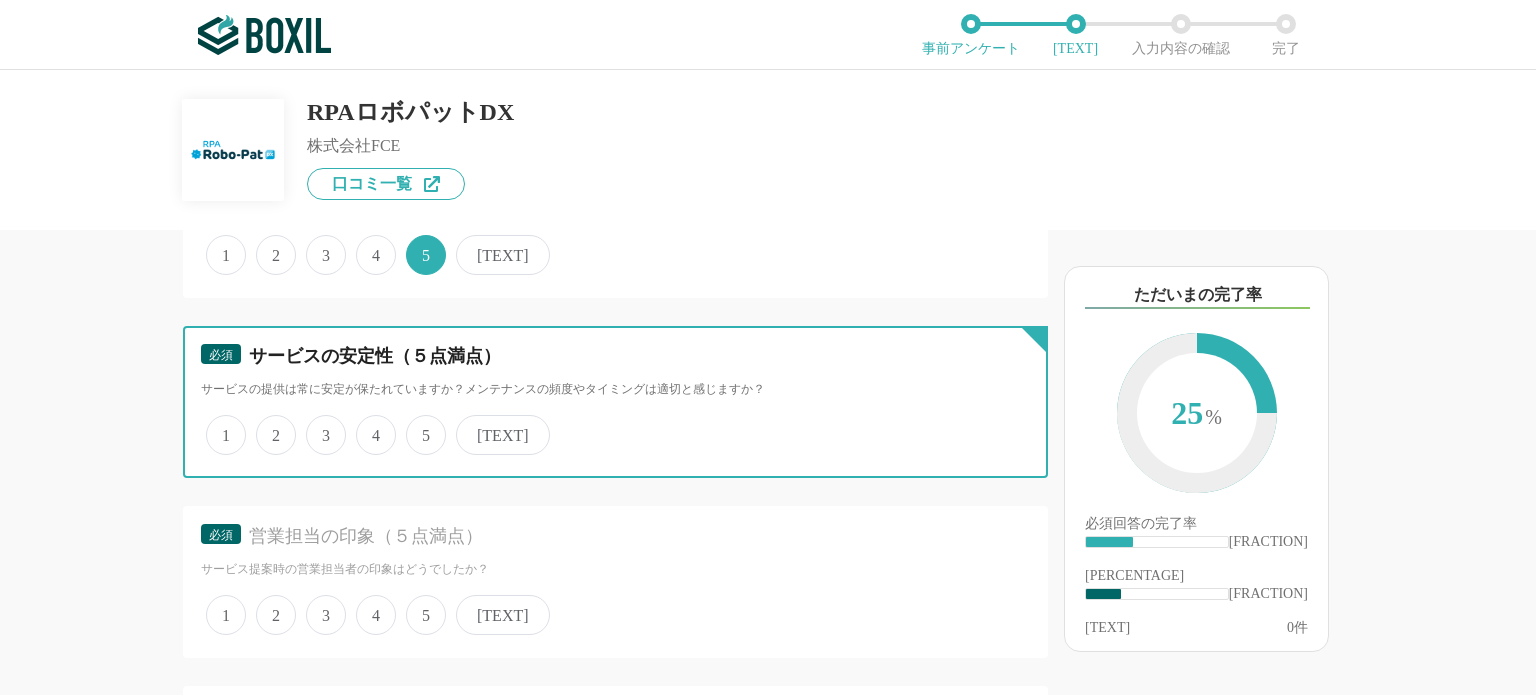 click on "5" at bounding box center [217, 424] 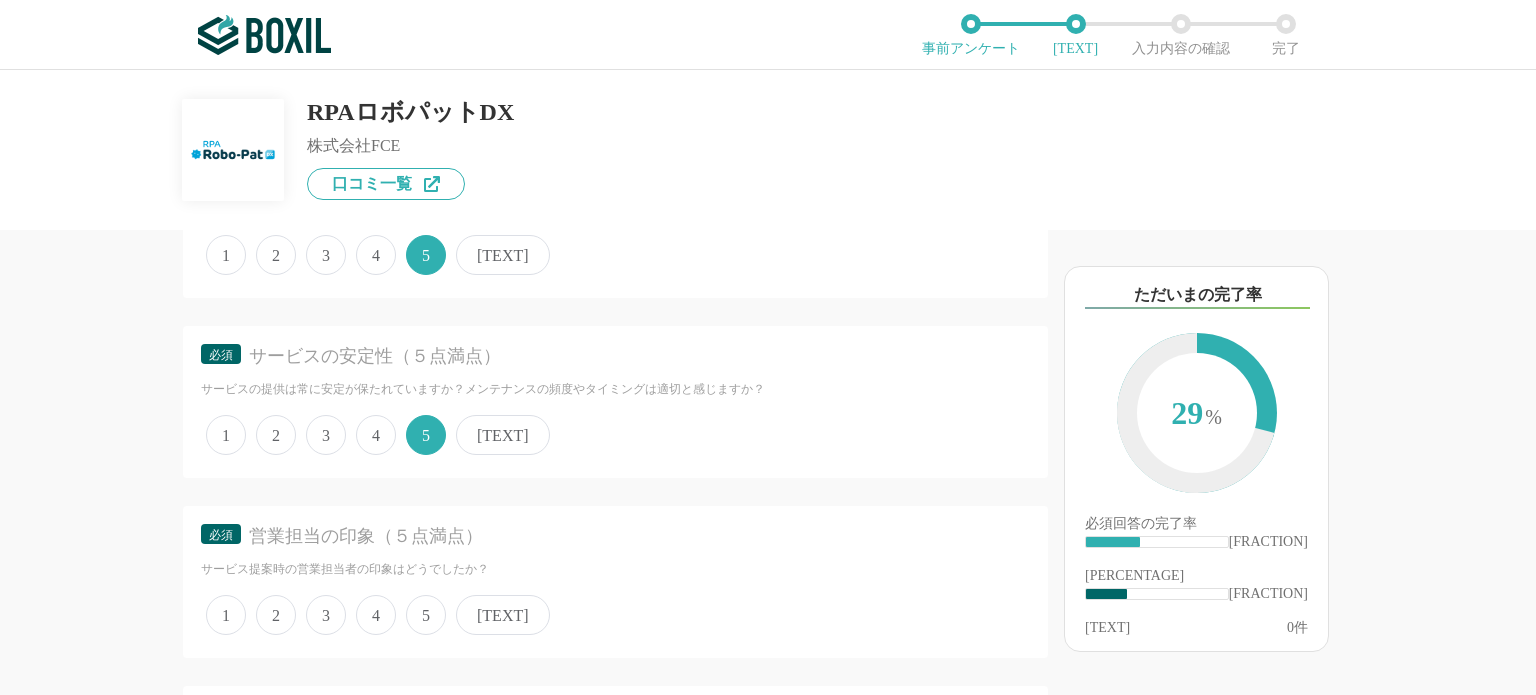 click on "5" at bounding box center (226, 615) 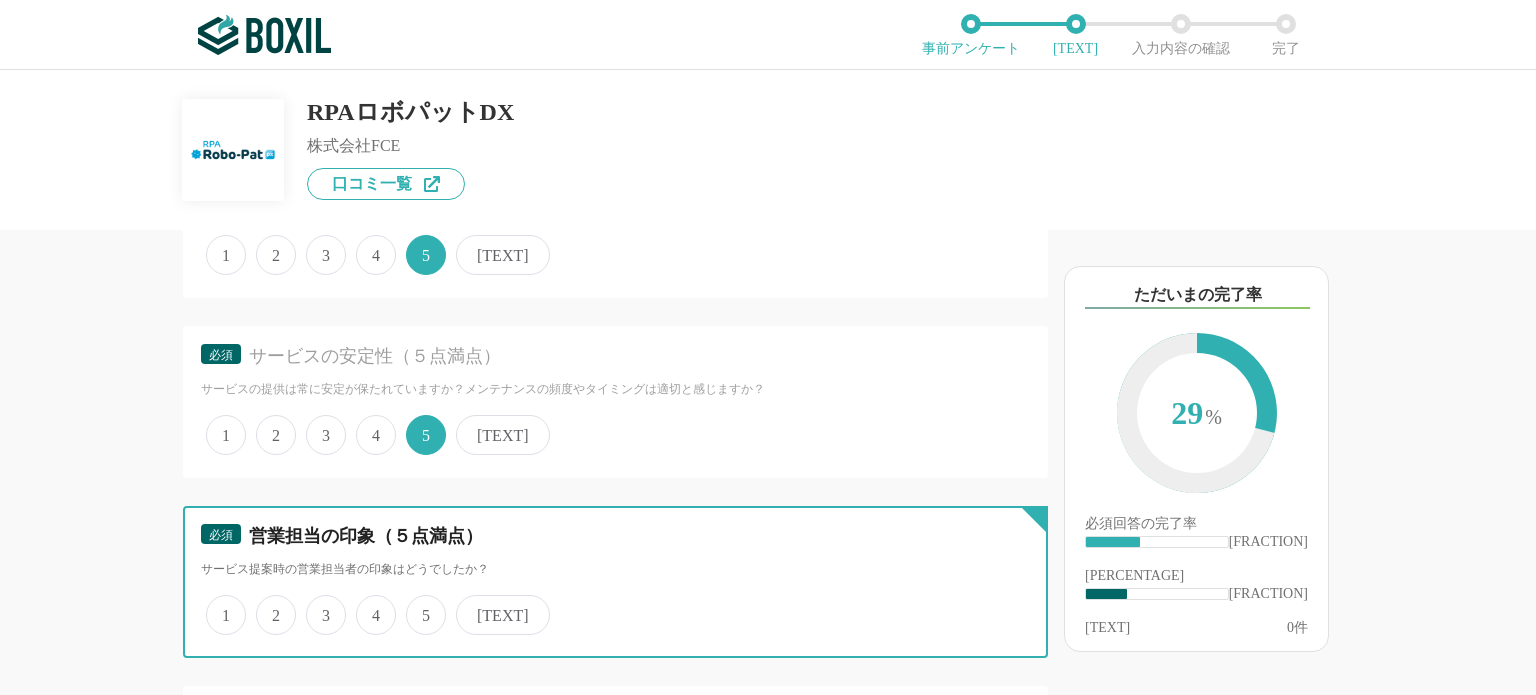 click on "5" at bounding box center [217, 604] 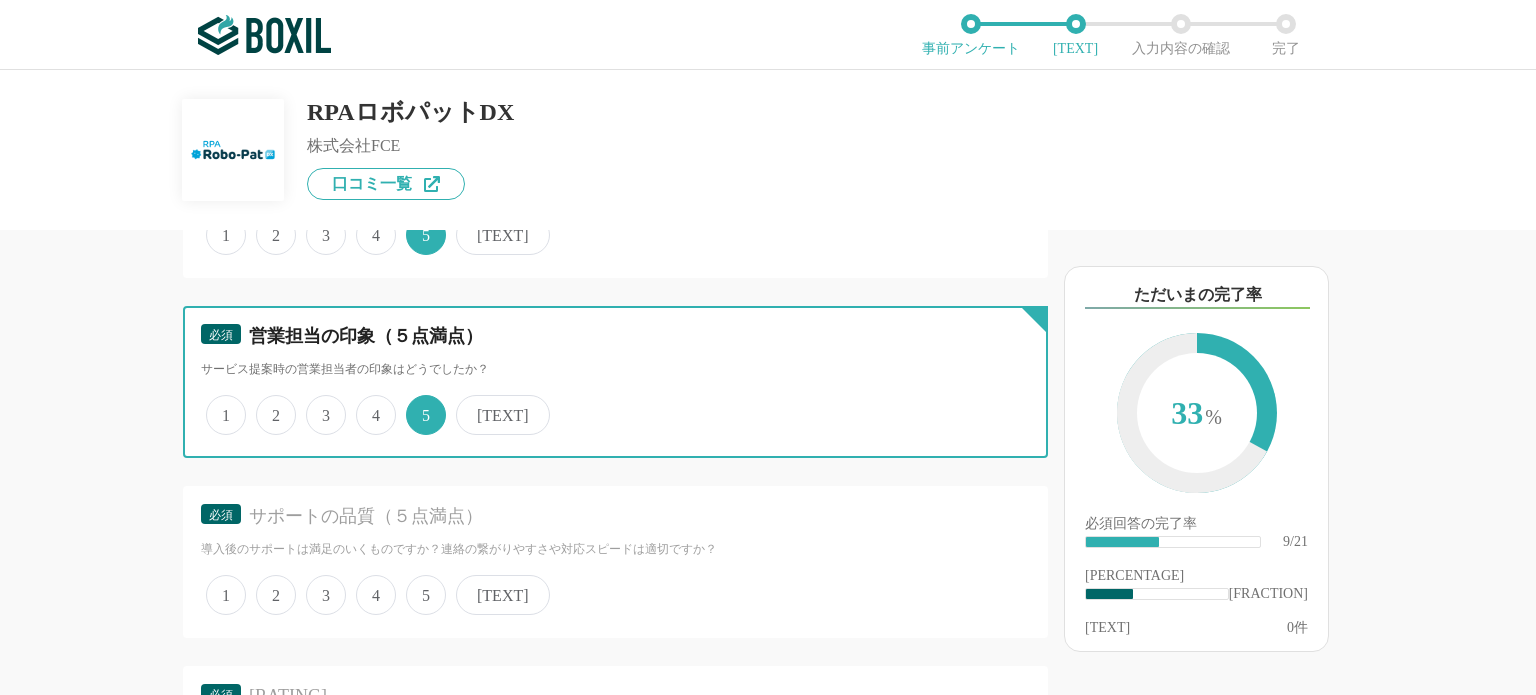 scroll, scrollTop: 2000, scrollLeft: 0, axis: vertical 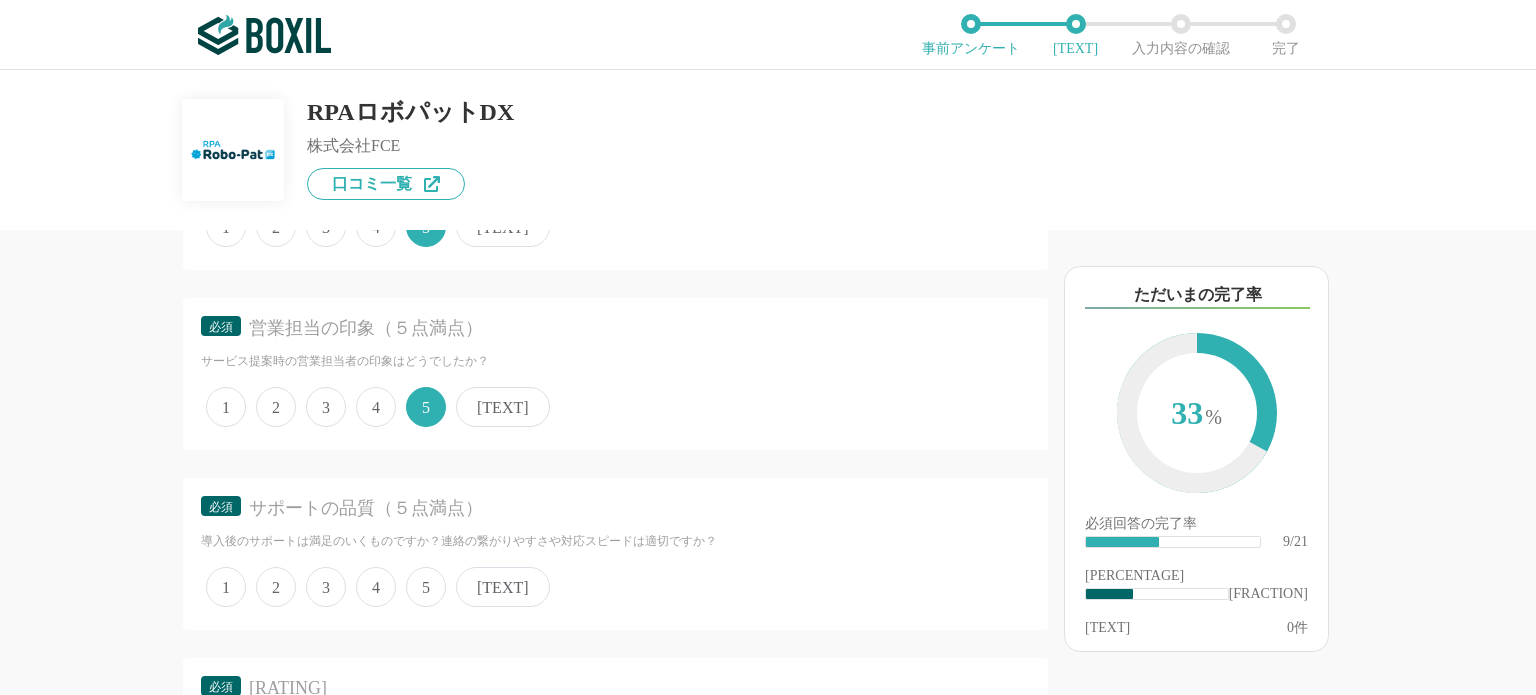 click on "5" at bounding box center [226, 587] 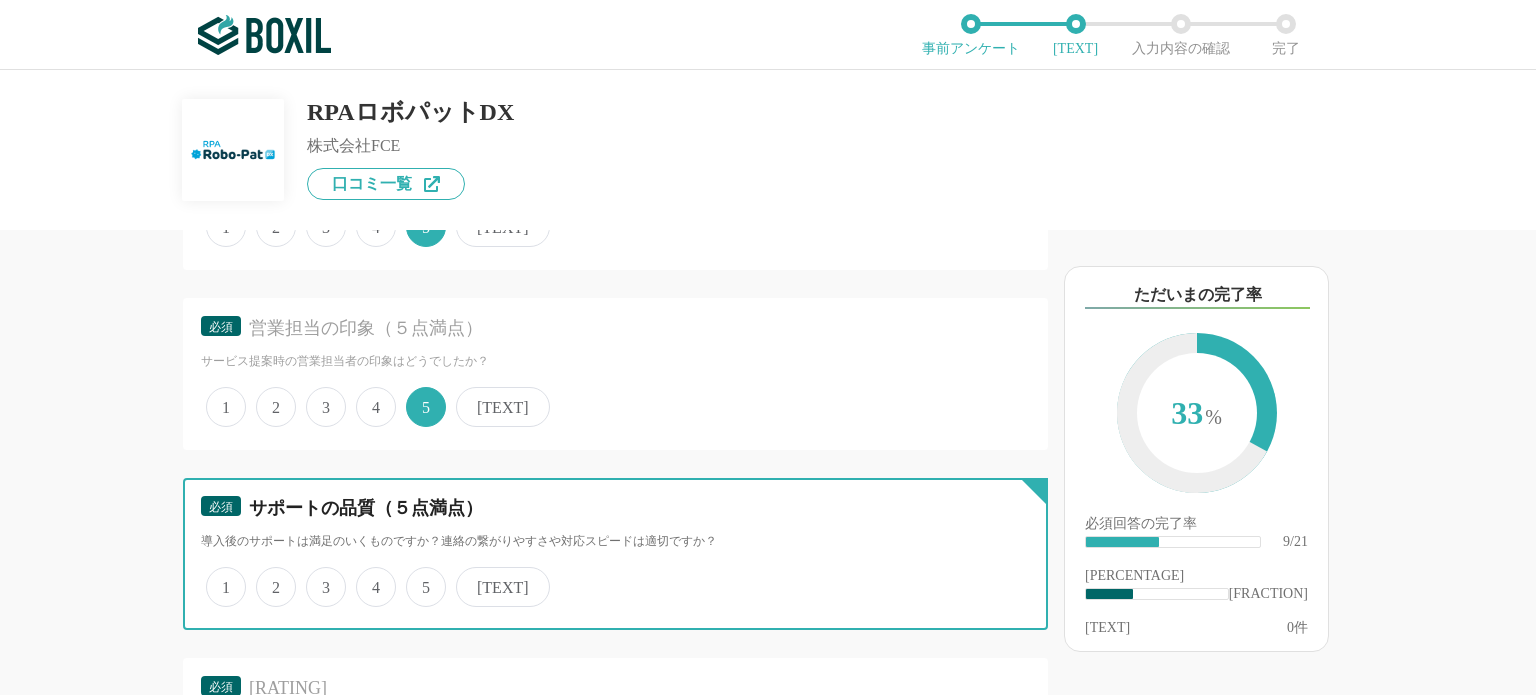 click on "5" at bounding box center (217, 576) 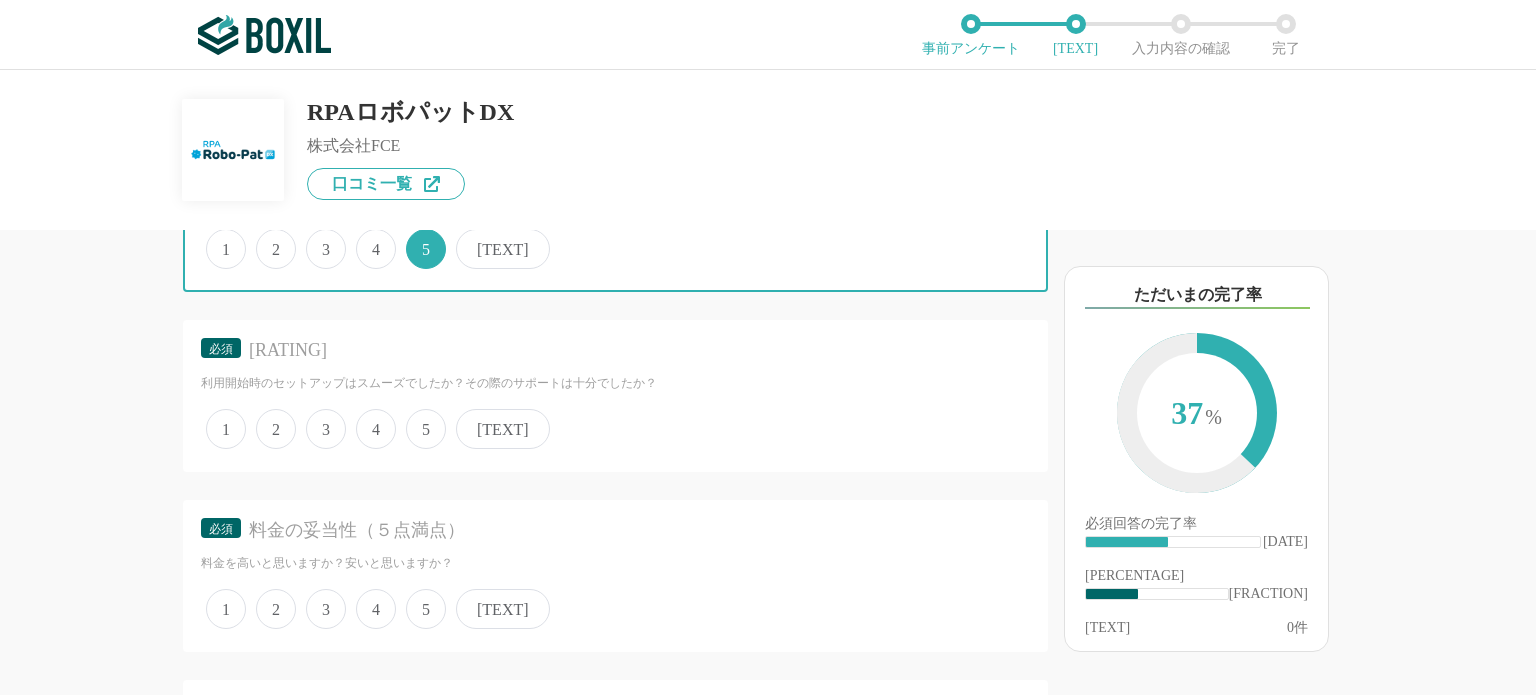 scroll, scrollTop: 2339, scrollLeft: 0, axis: vertical 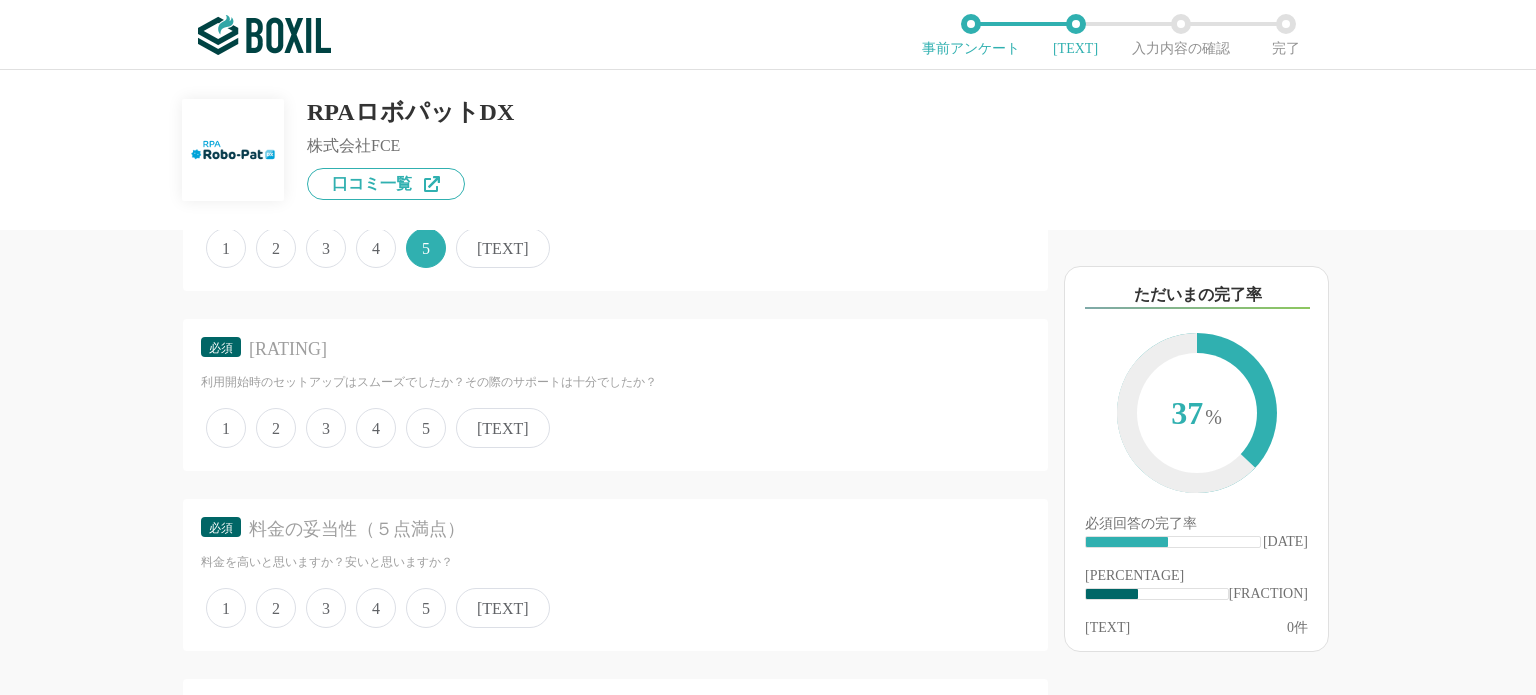 click on "5" at bounding box center (226, 428) 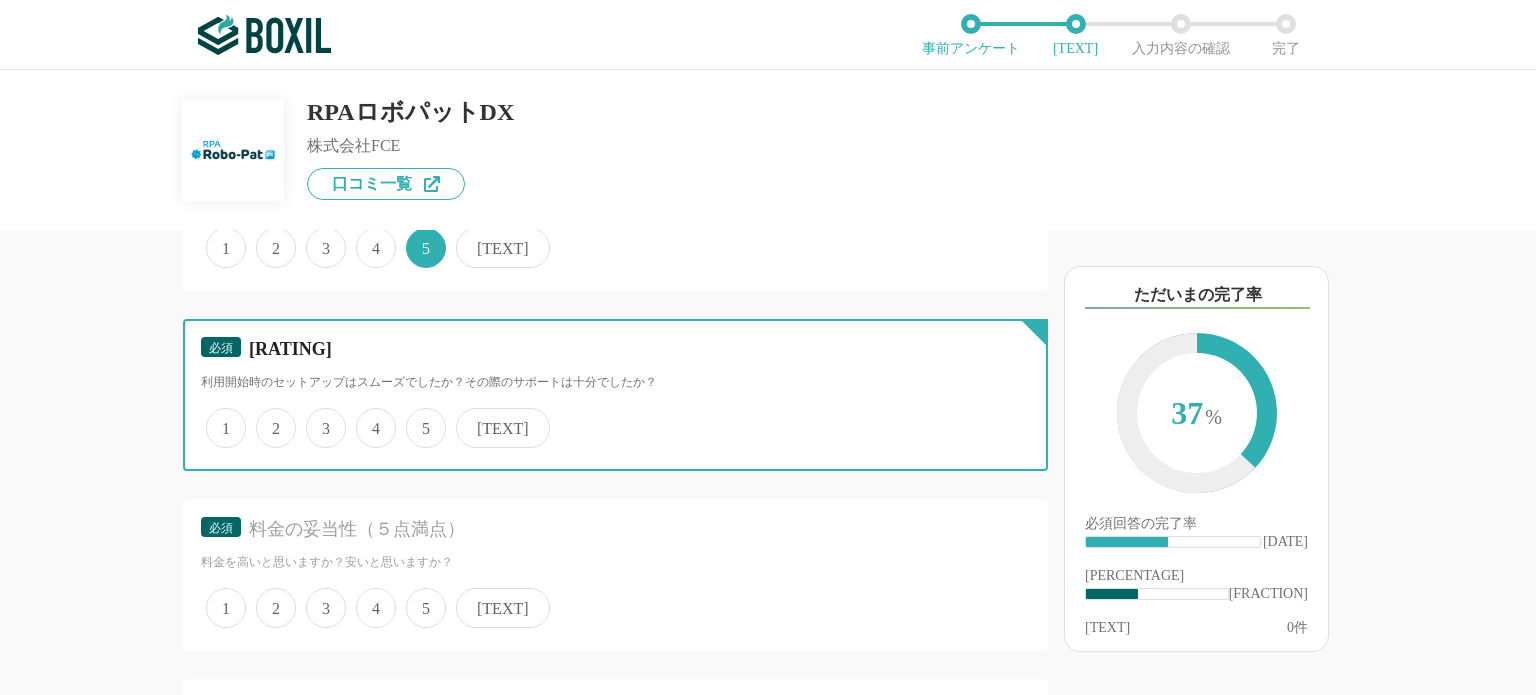 click on "5" at bounding box center (217, 417) 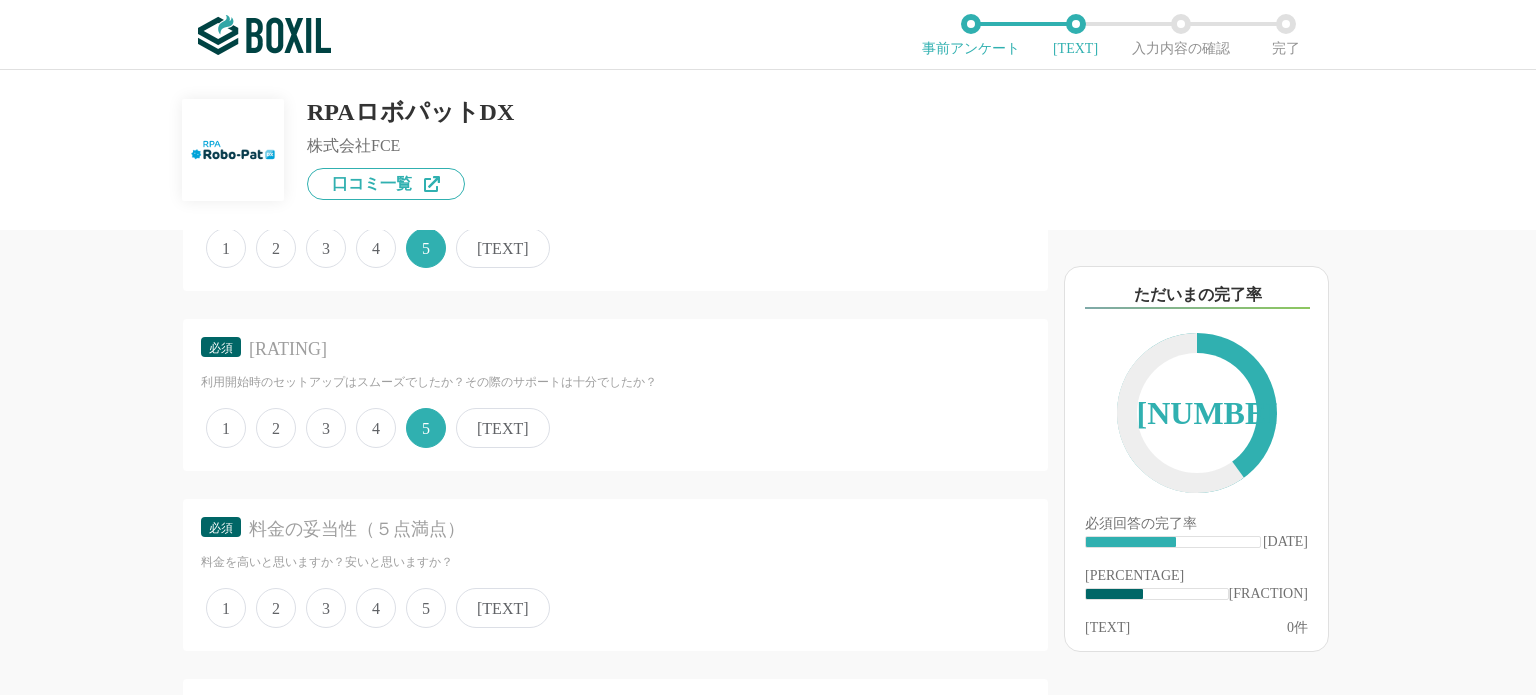 click on "5" at bounding box center (226, 608) 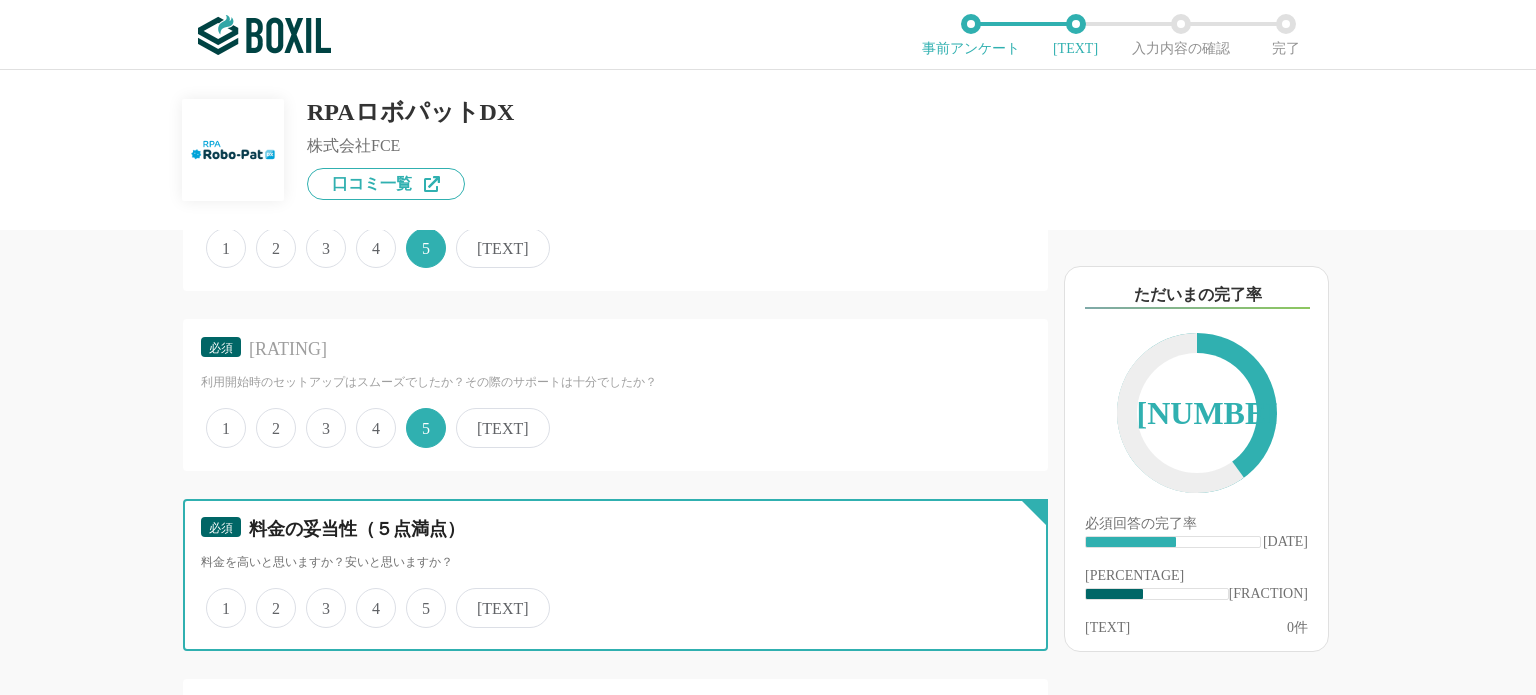 click on "5" at bounding box center [217, 597] 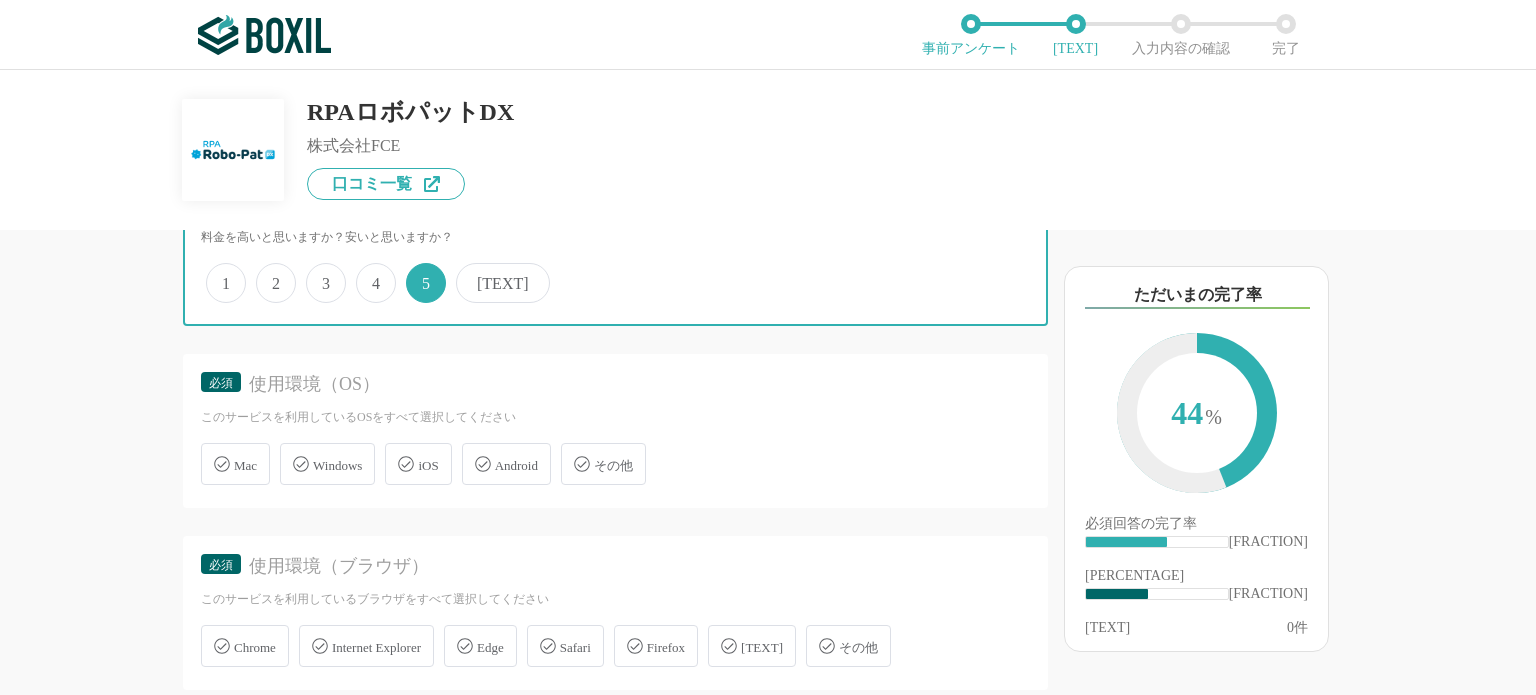 scroll, scrollTop: 2666, scrollLeft: 0, axis: vertical 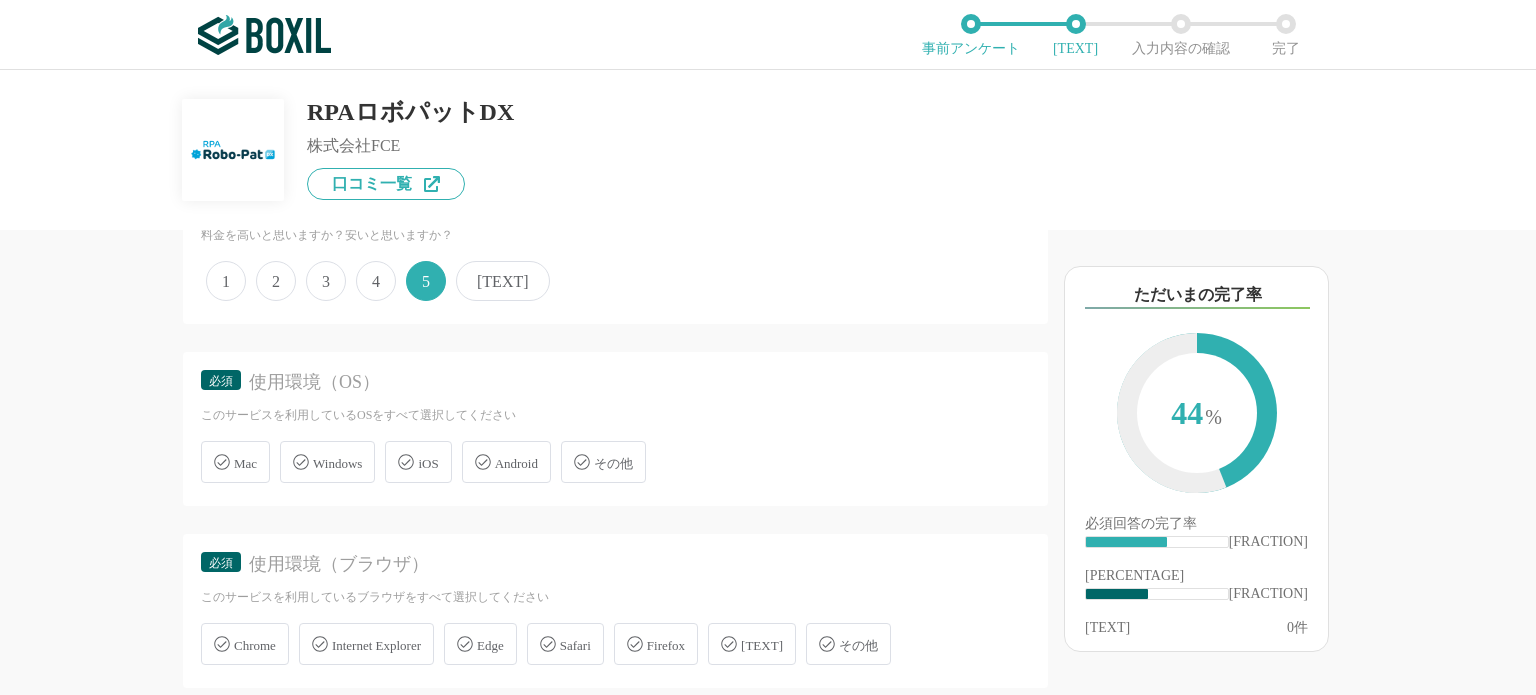 click on "Windows" at bounding box center [245, 463] 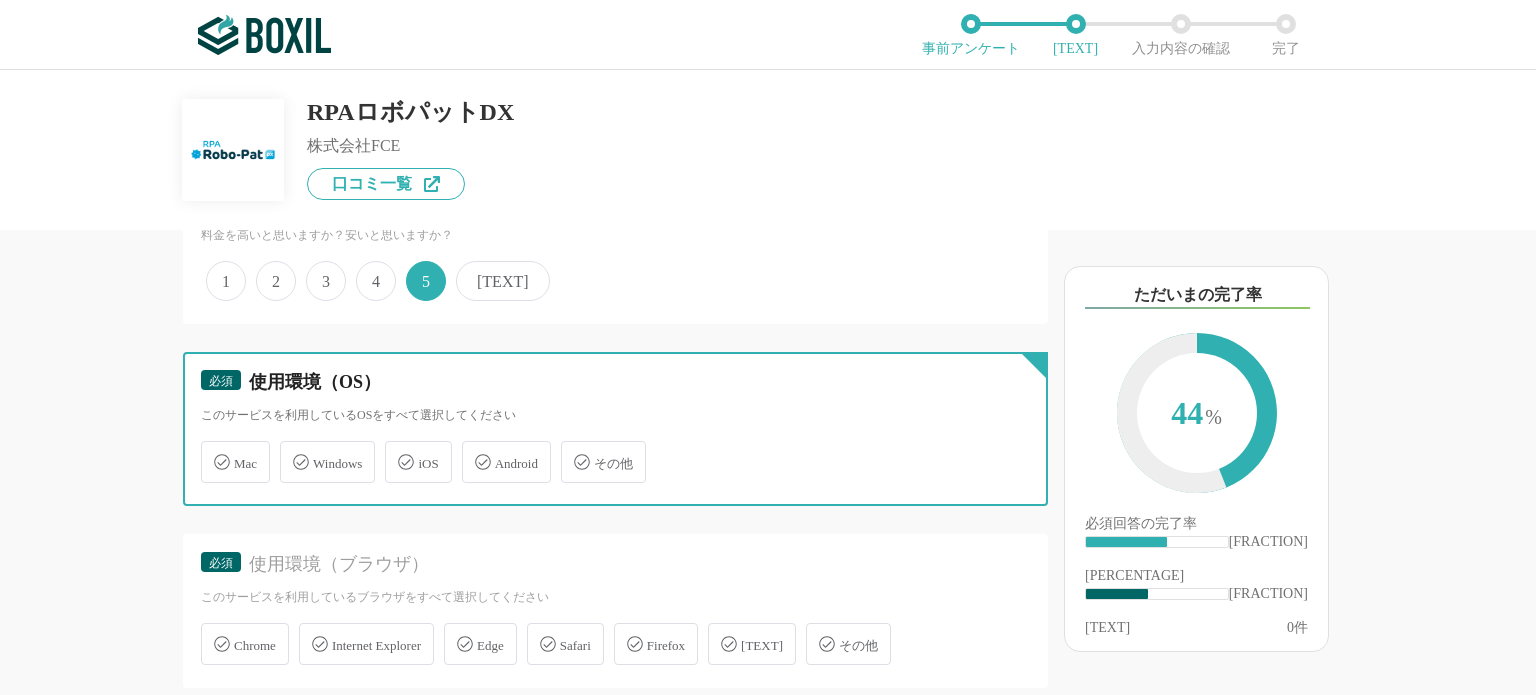 click on "Windows" at bounding box center (211, 450) 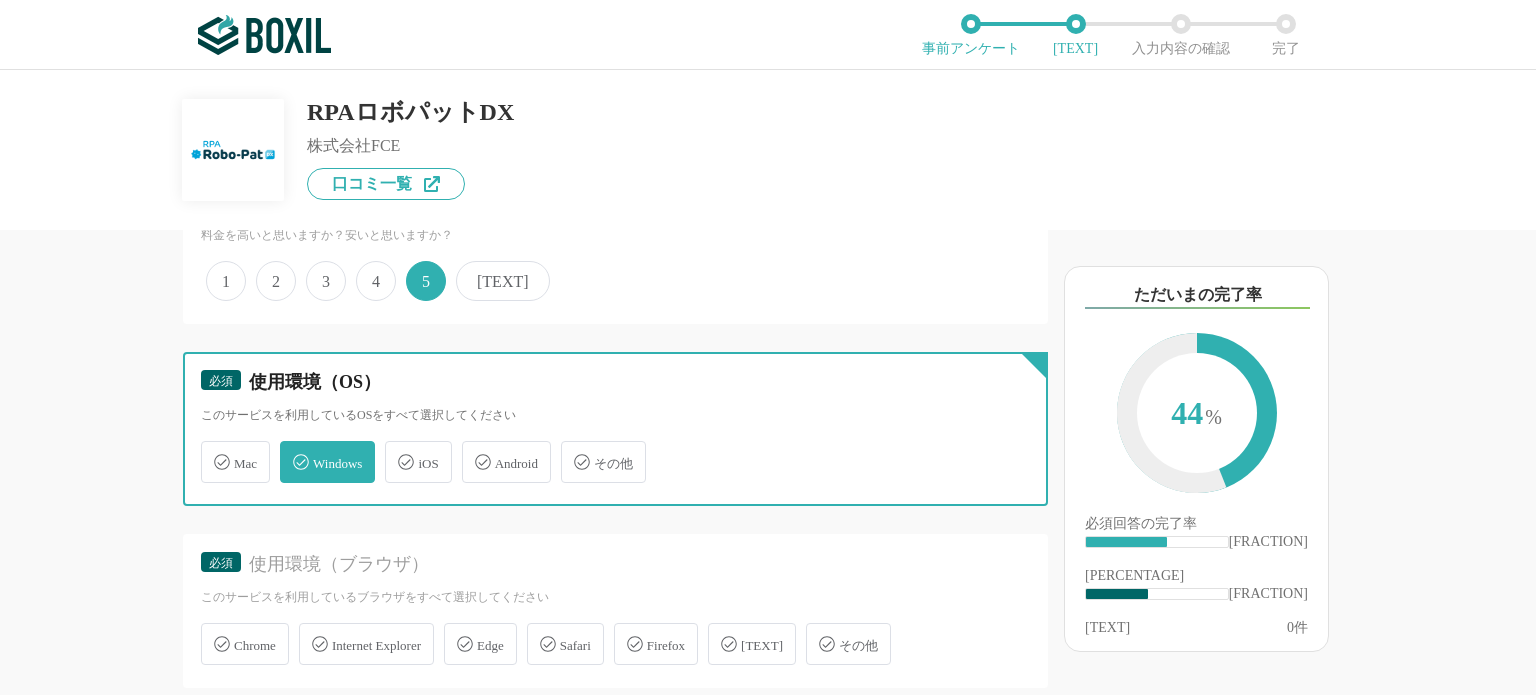 checkbox on "true" 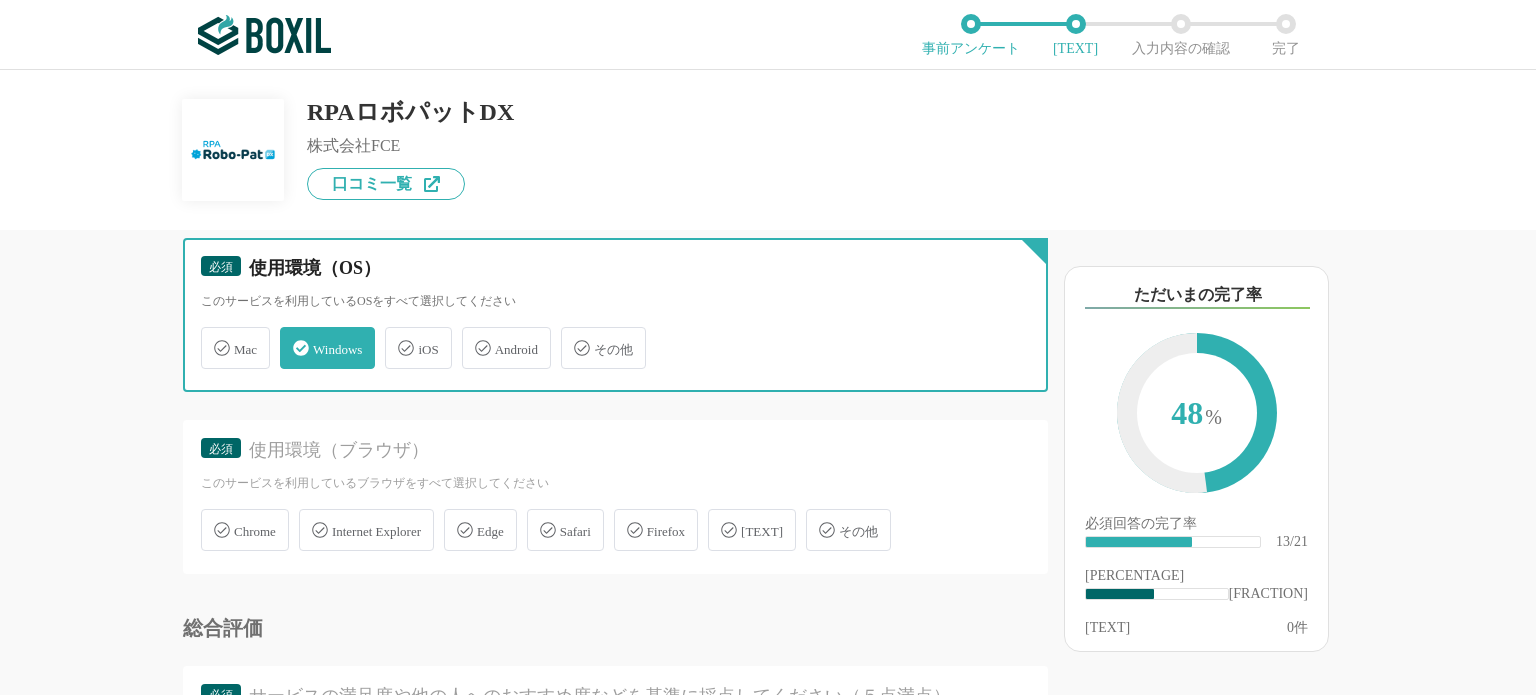 scroll, scrollTop: 2808, scrollLeft: 0, axis: vertical 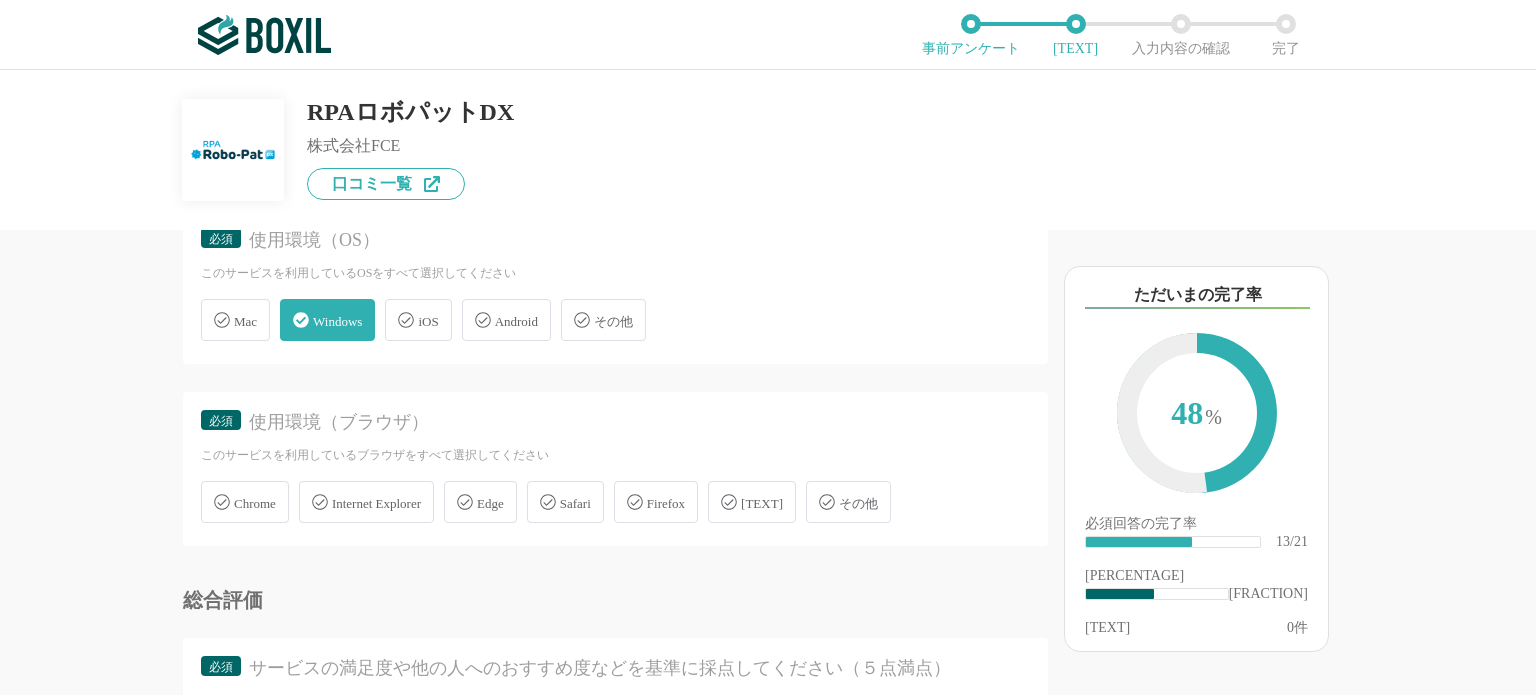 click on "Chrome" at bounding box center [255, 503] 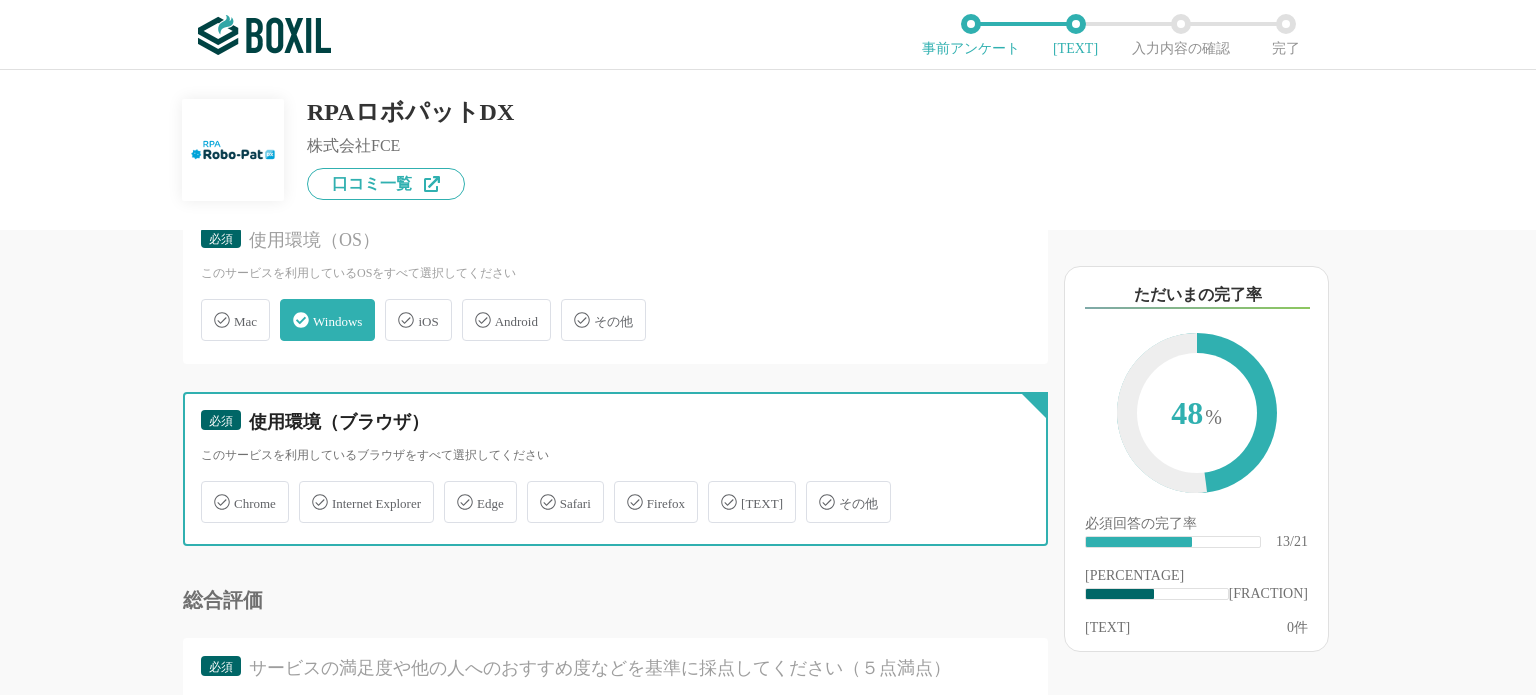 click on "Chrome" at bounding box center (211, 490) 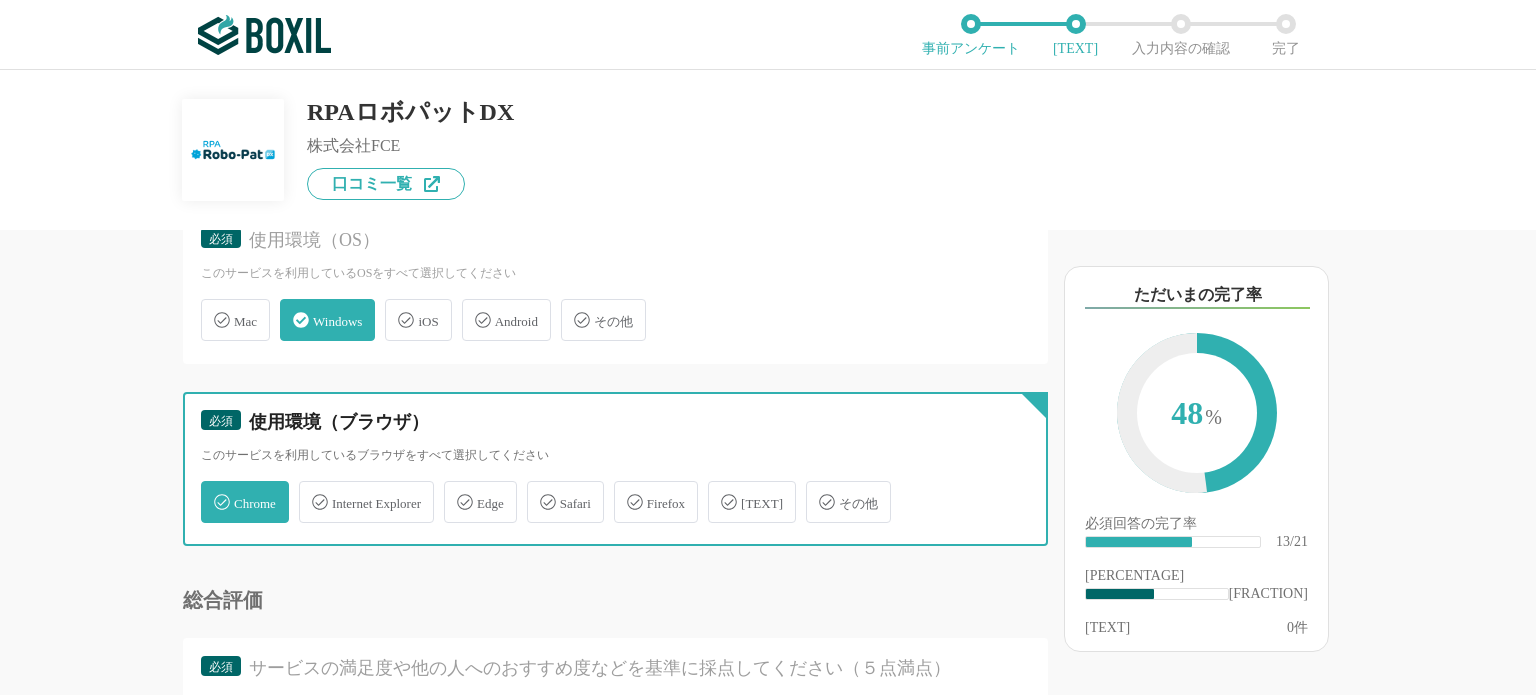checkbox on "true" 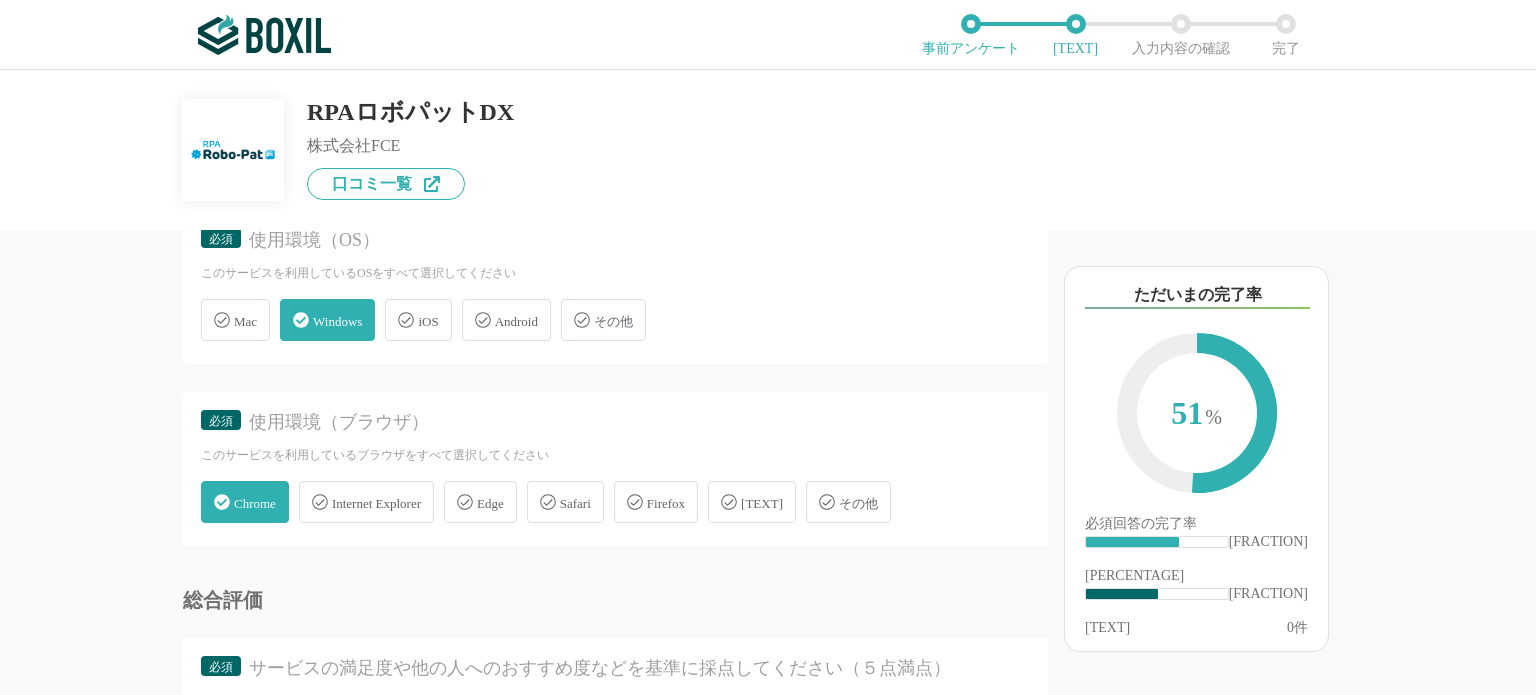 click on "Edge" at bounding box center [255, 503] 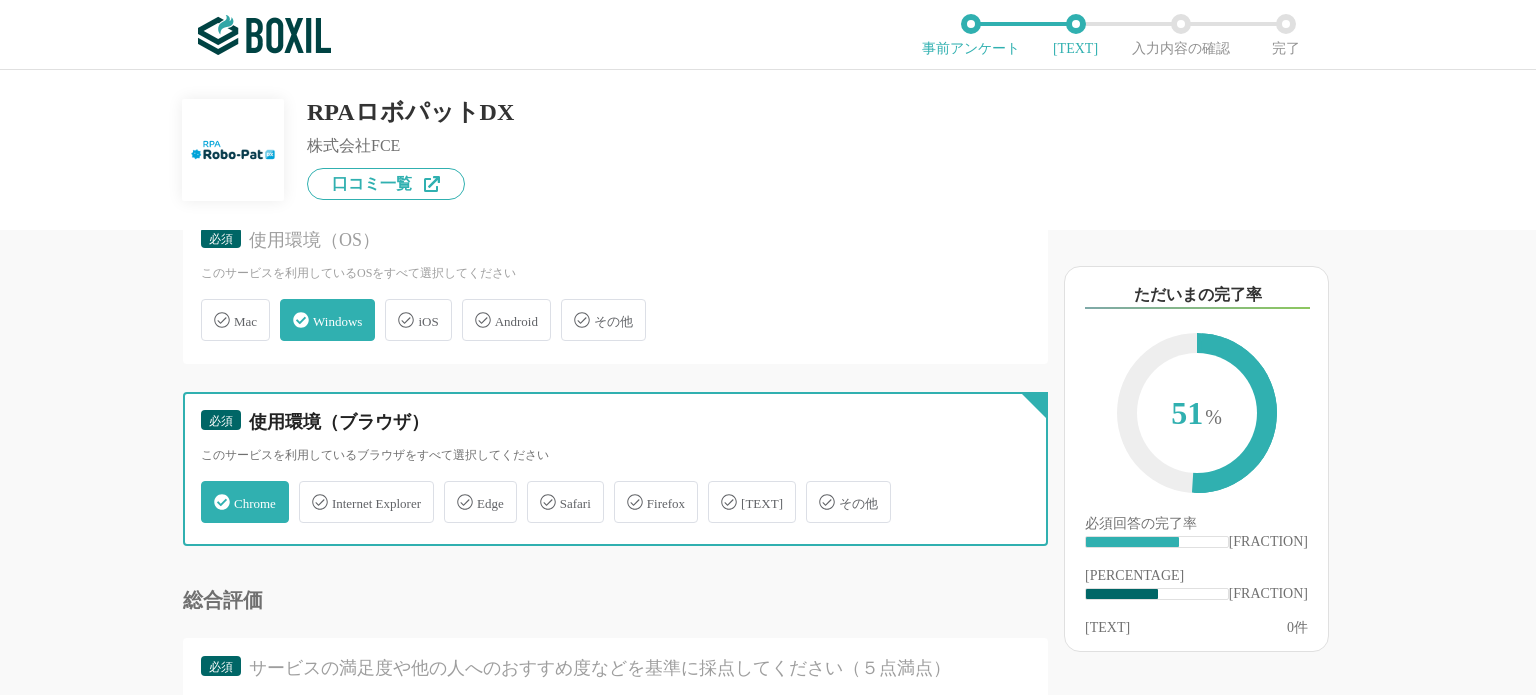 click on "Edge" at bounding box center [211, 490] 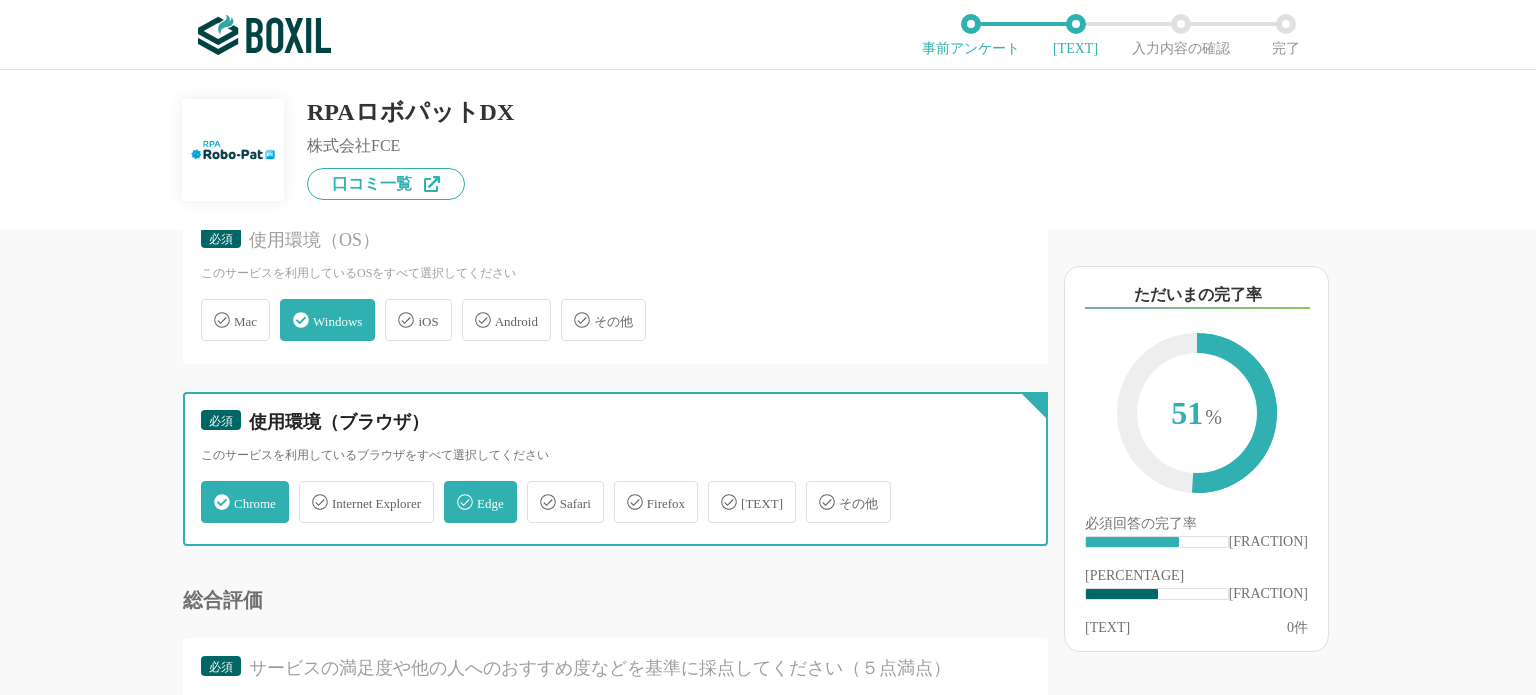checkbox on "true" 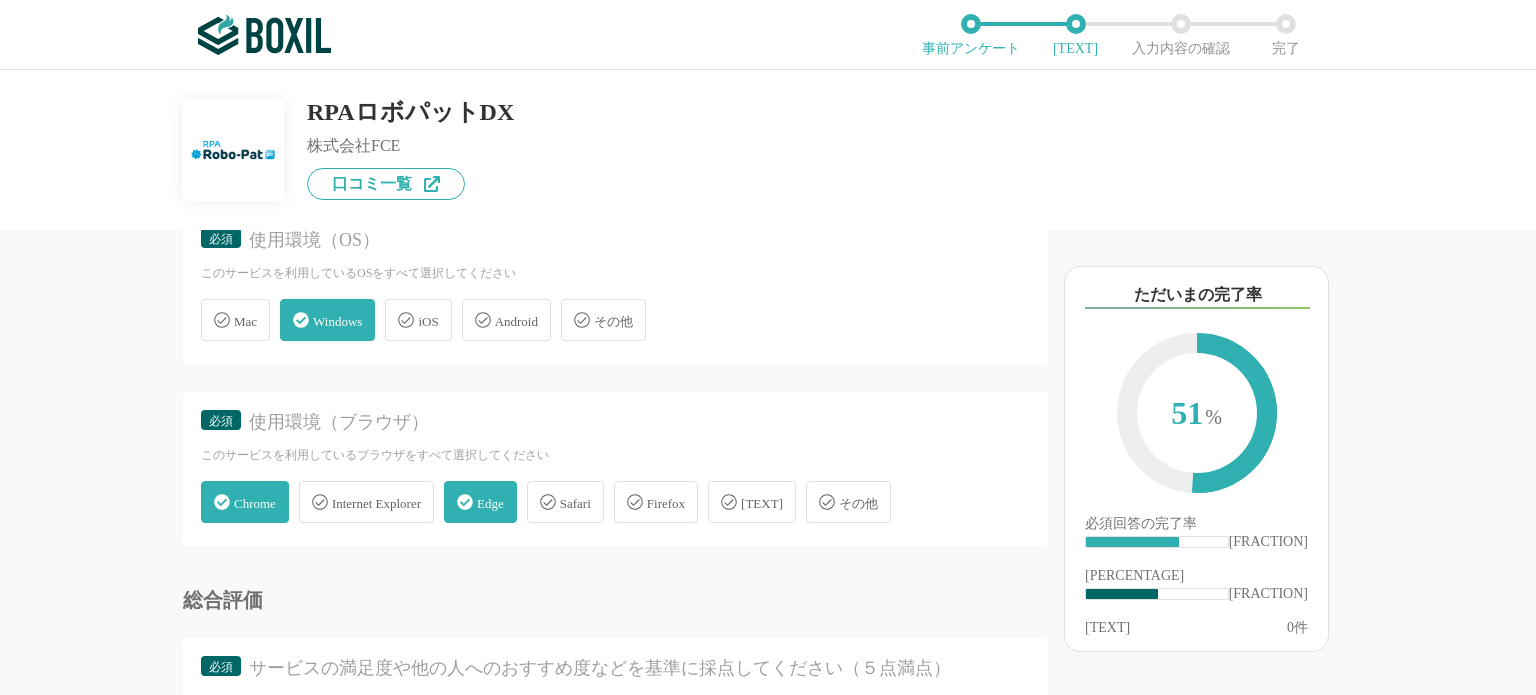 click at bounding box center [222, 502] 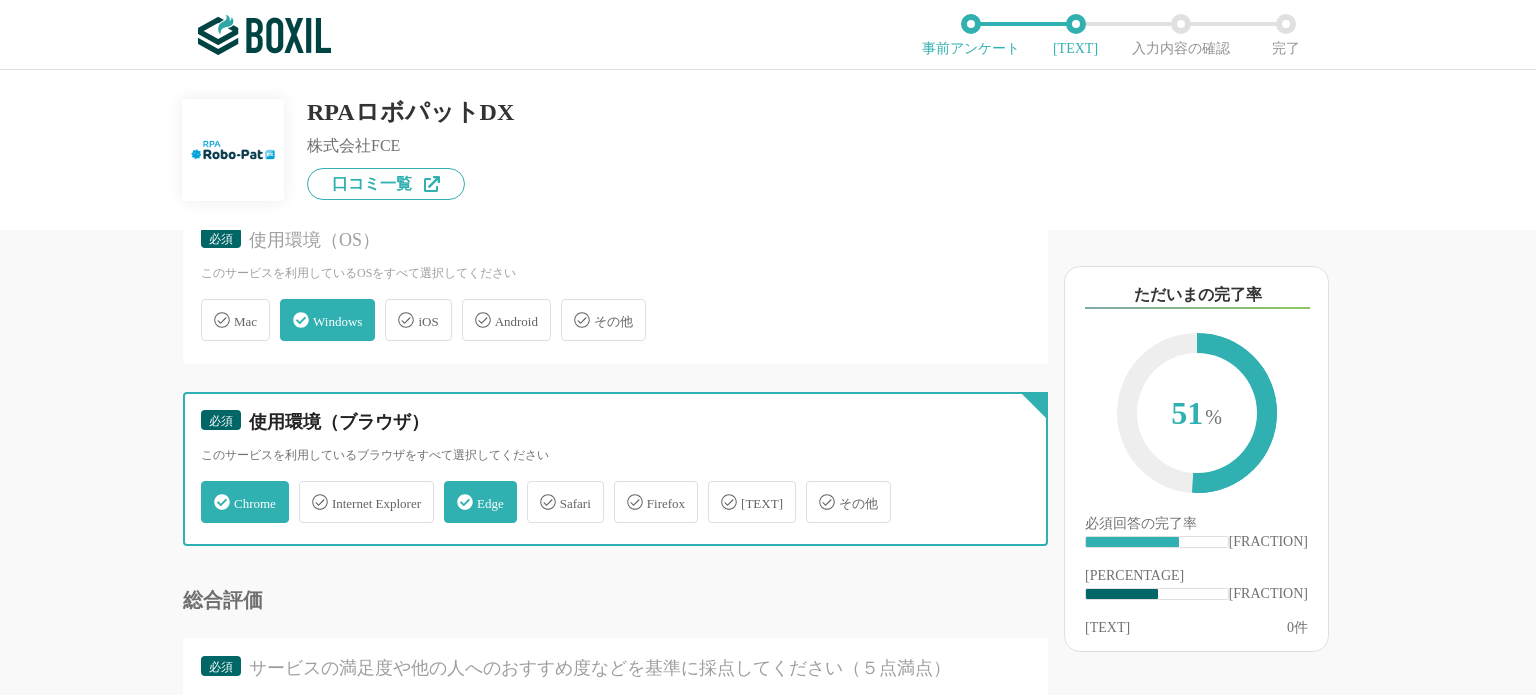click on "その他" at bounding box center (211, 490) 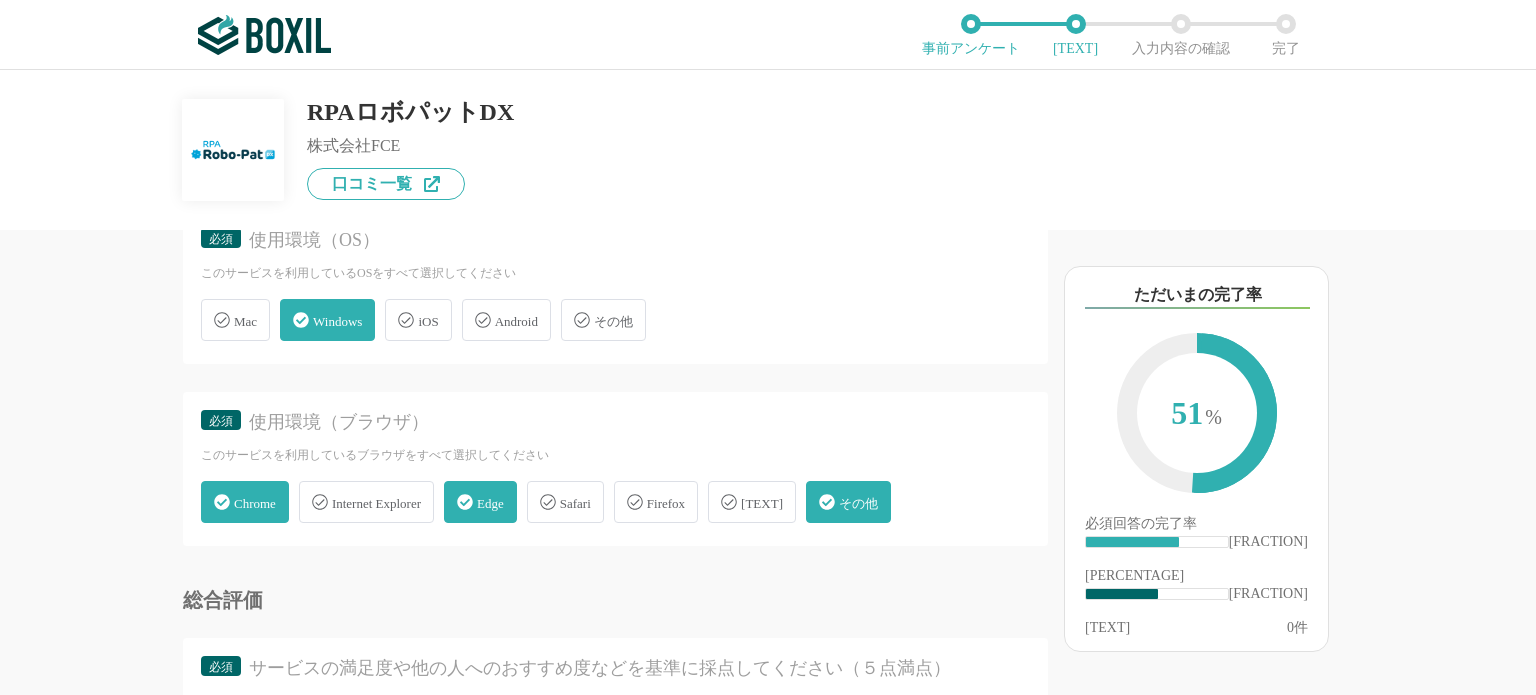 click on "その他" at bounding box center (245, 502) 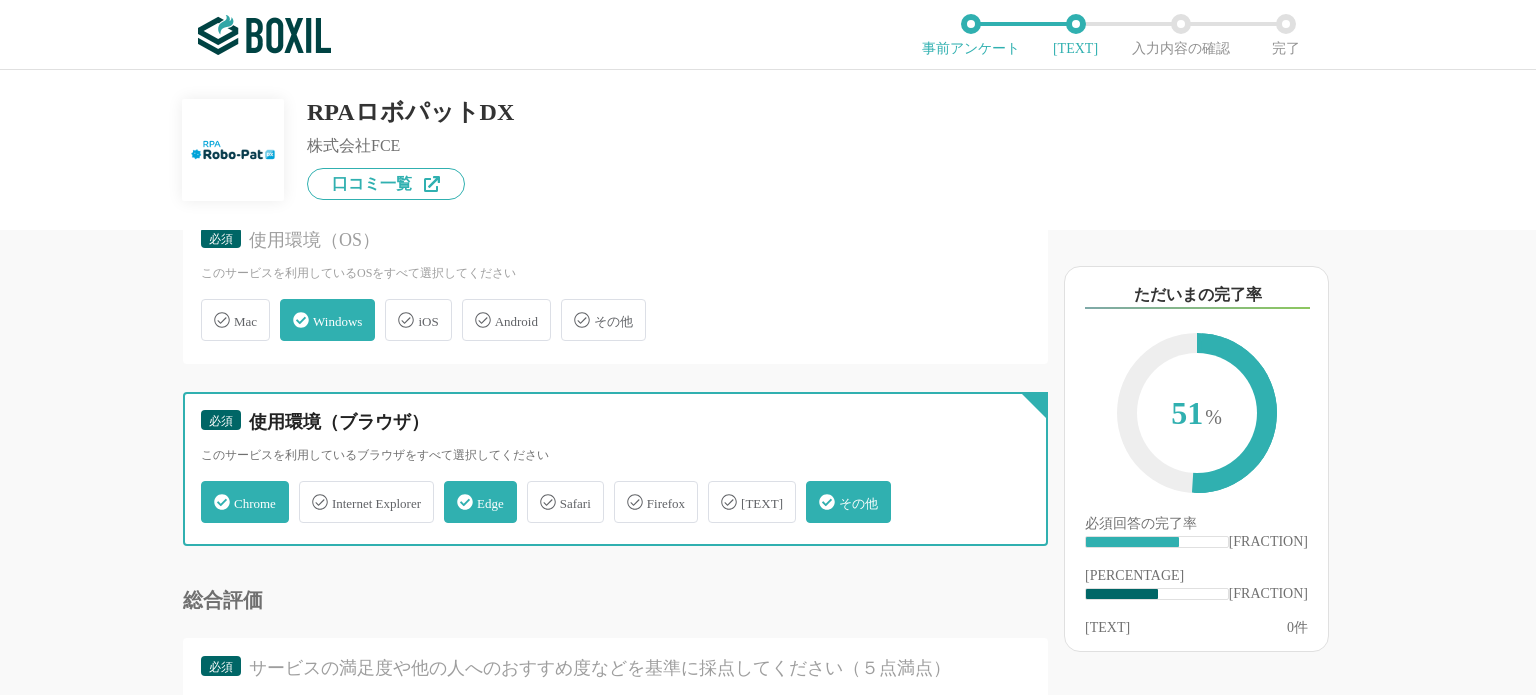 click on "その他" at bounding box center (211, 490) 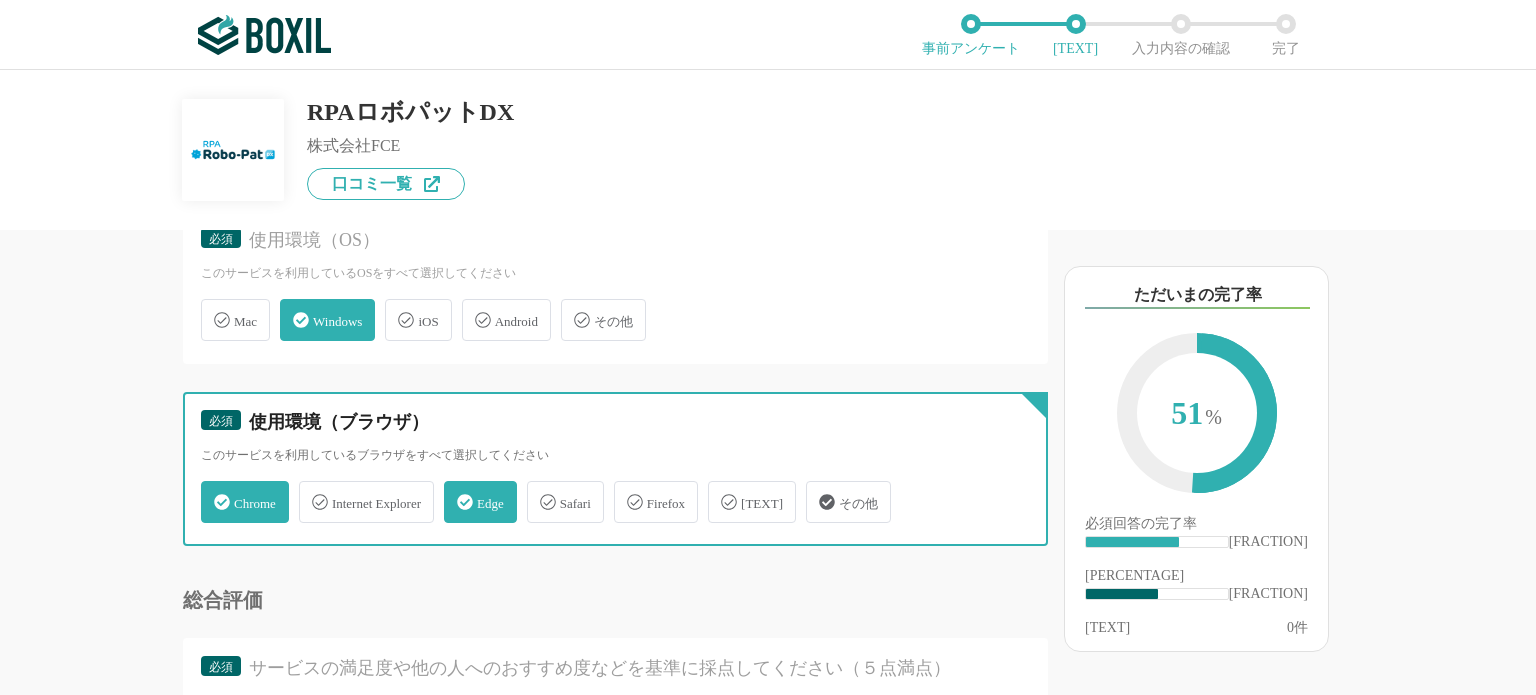 checkbox on "false" 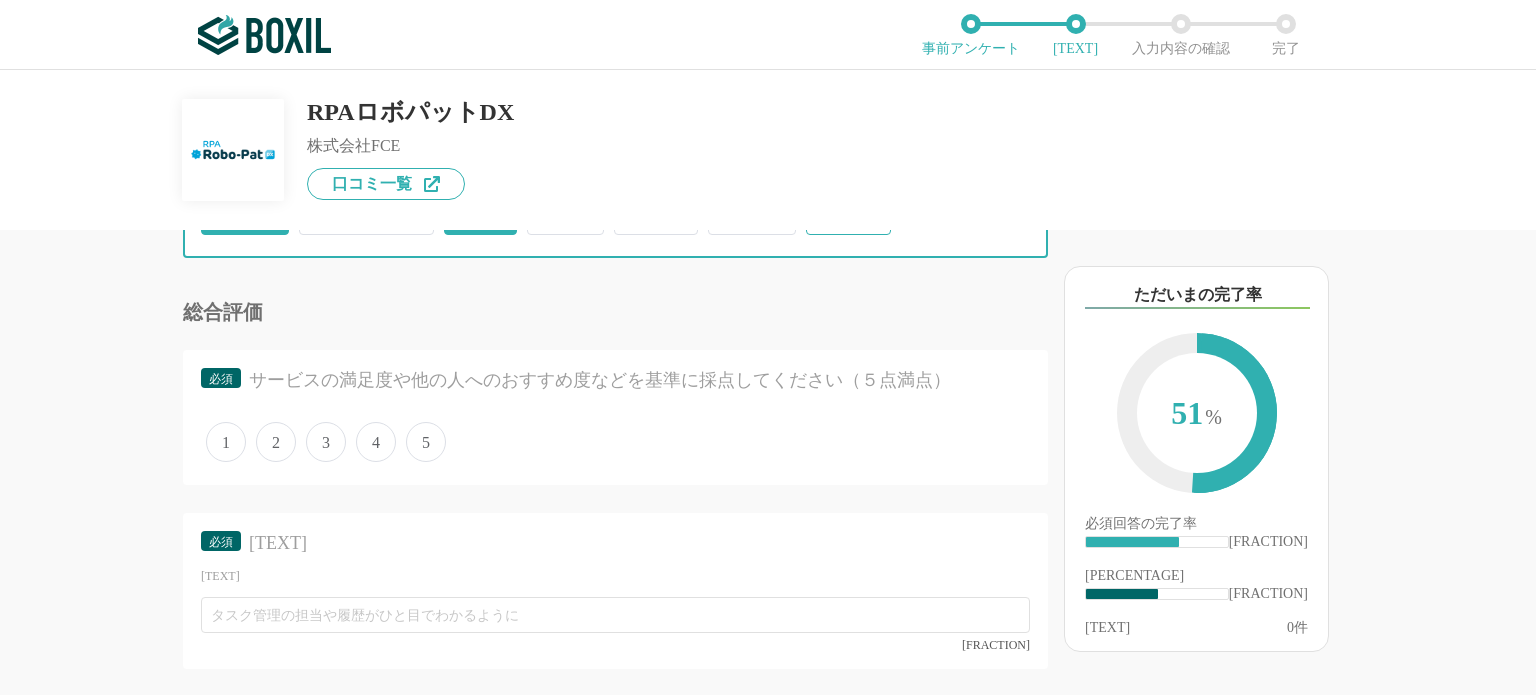 scroll, scrollTop: 3096, scrollLeft: 0, axis: vertical 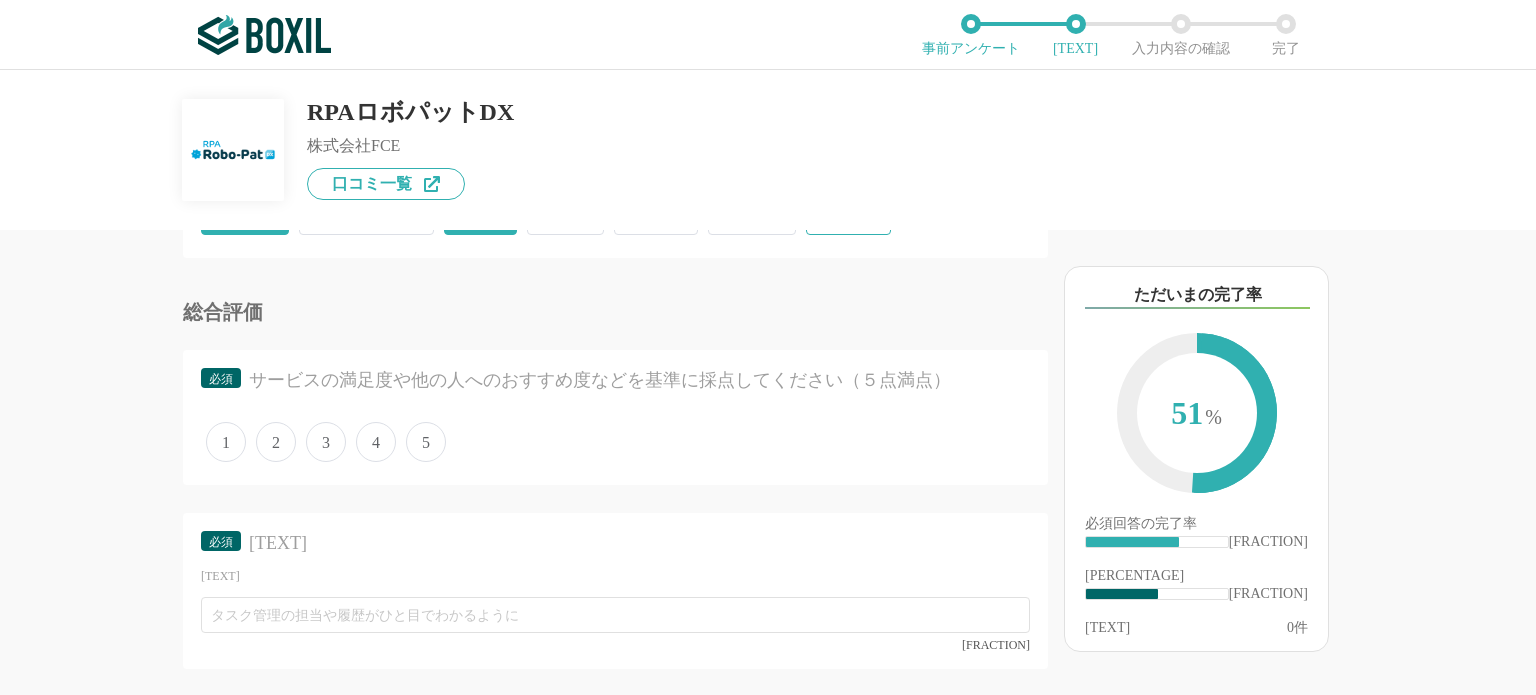 click on "5" at bounding box center (226, 442) 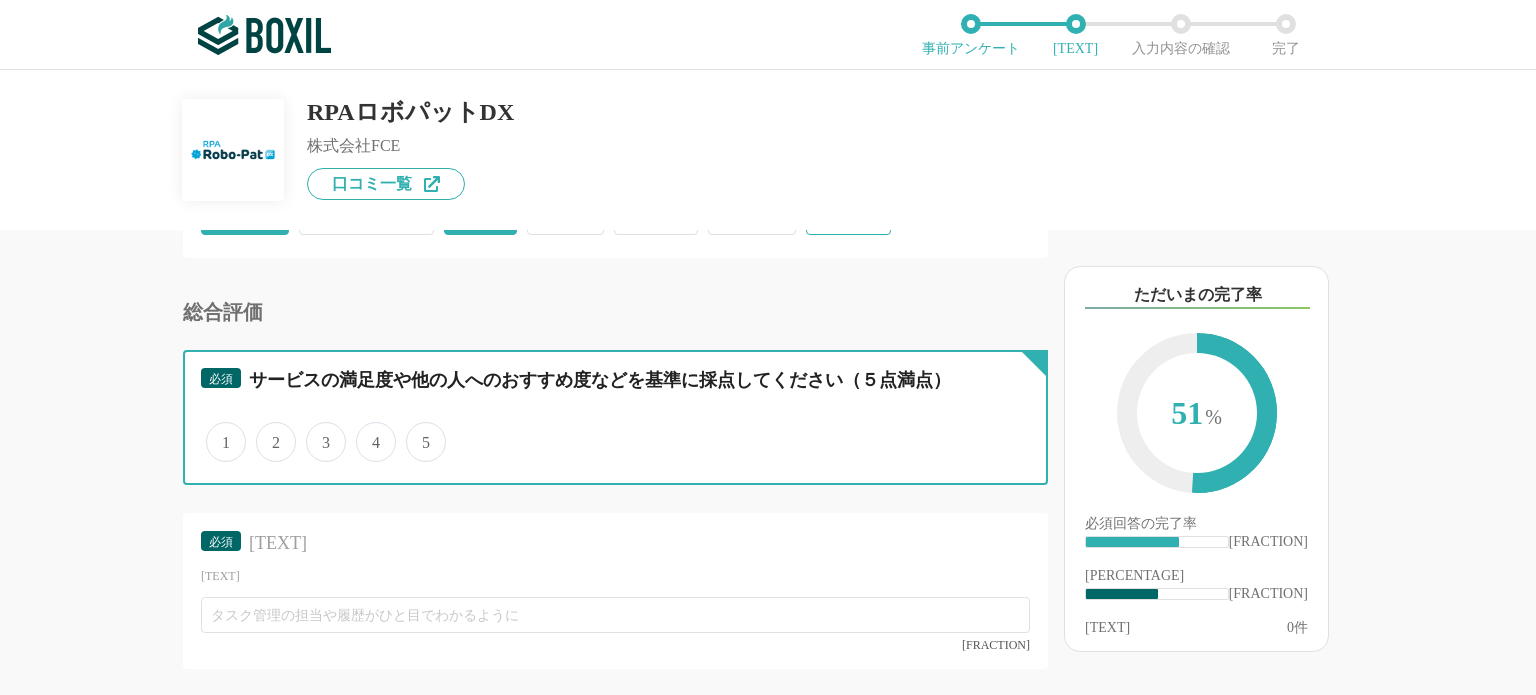 click on "5" at bounding box center (217, 431) 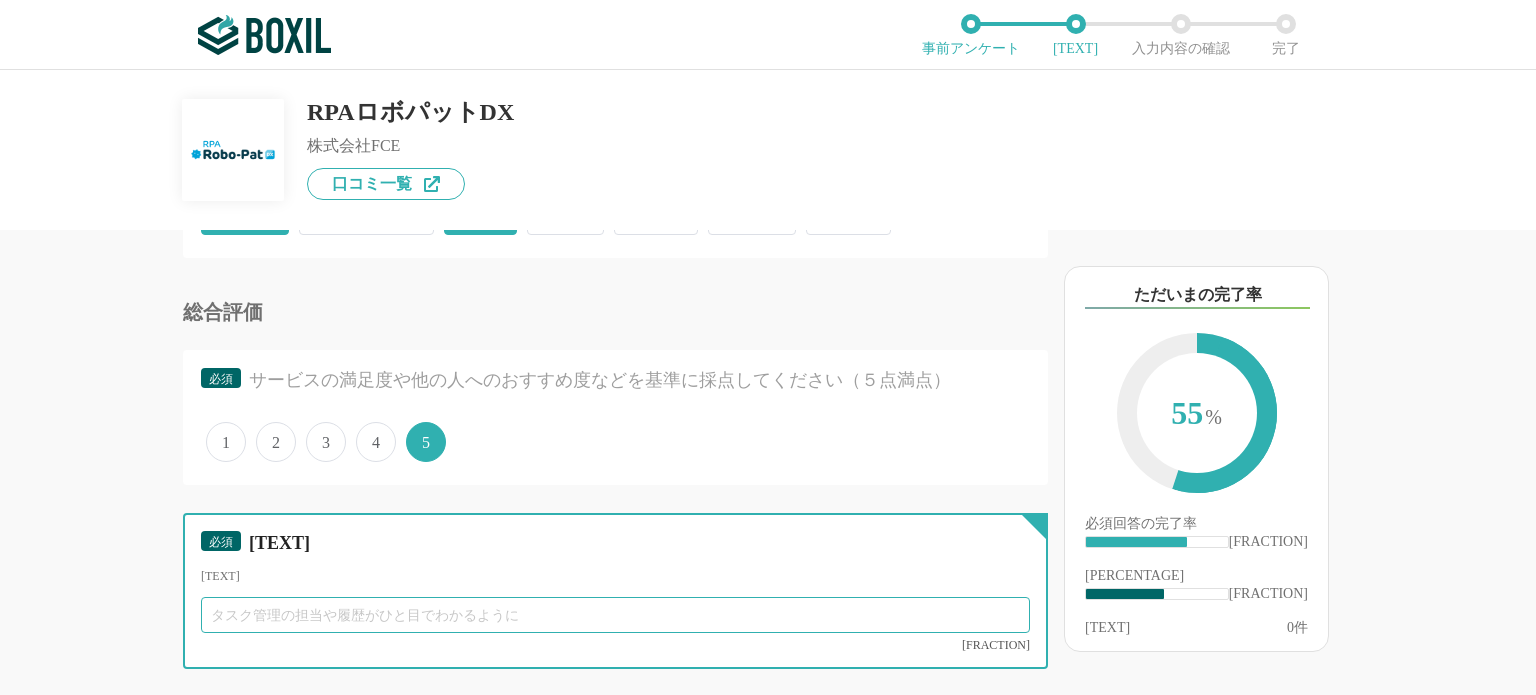 click at bounding box center [615, 615] 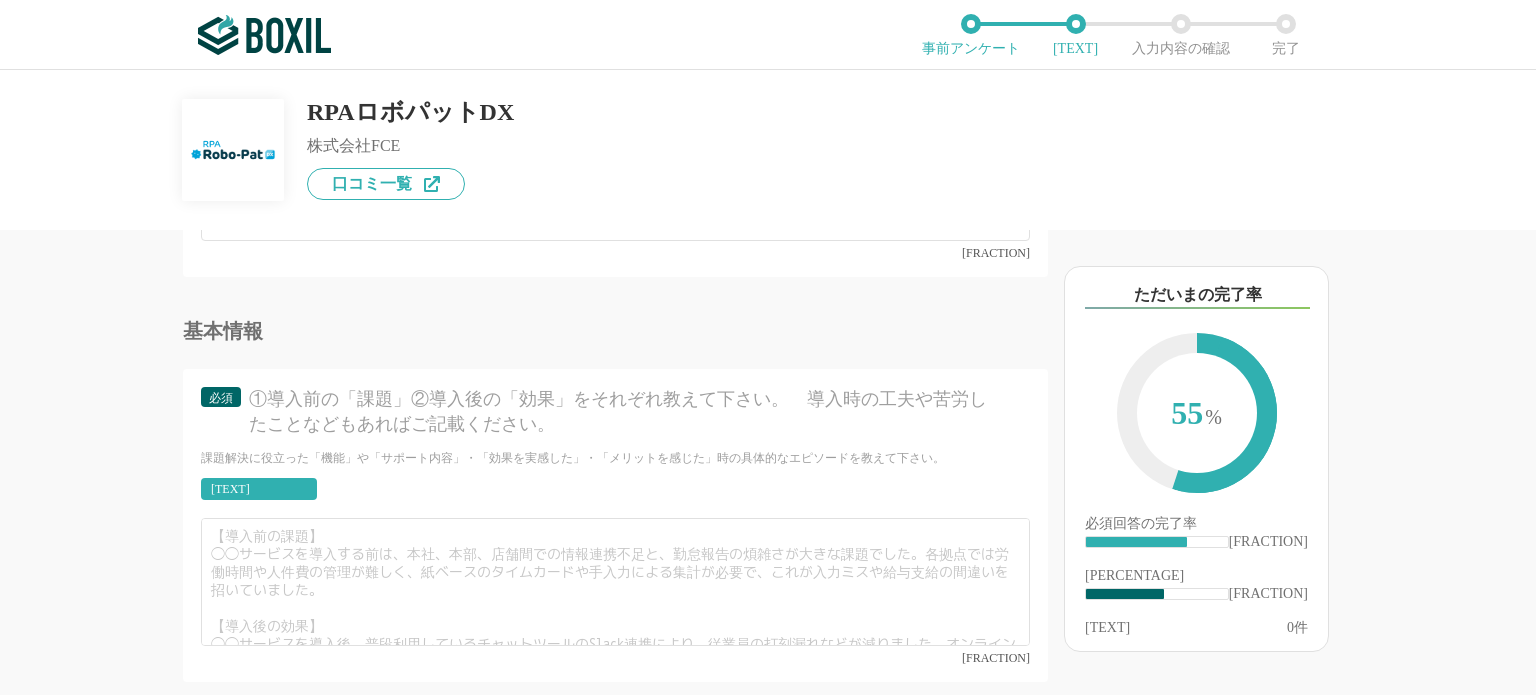 scroll, scrollTop: 3794, scrollLeft: 0, axis: vertical 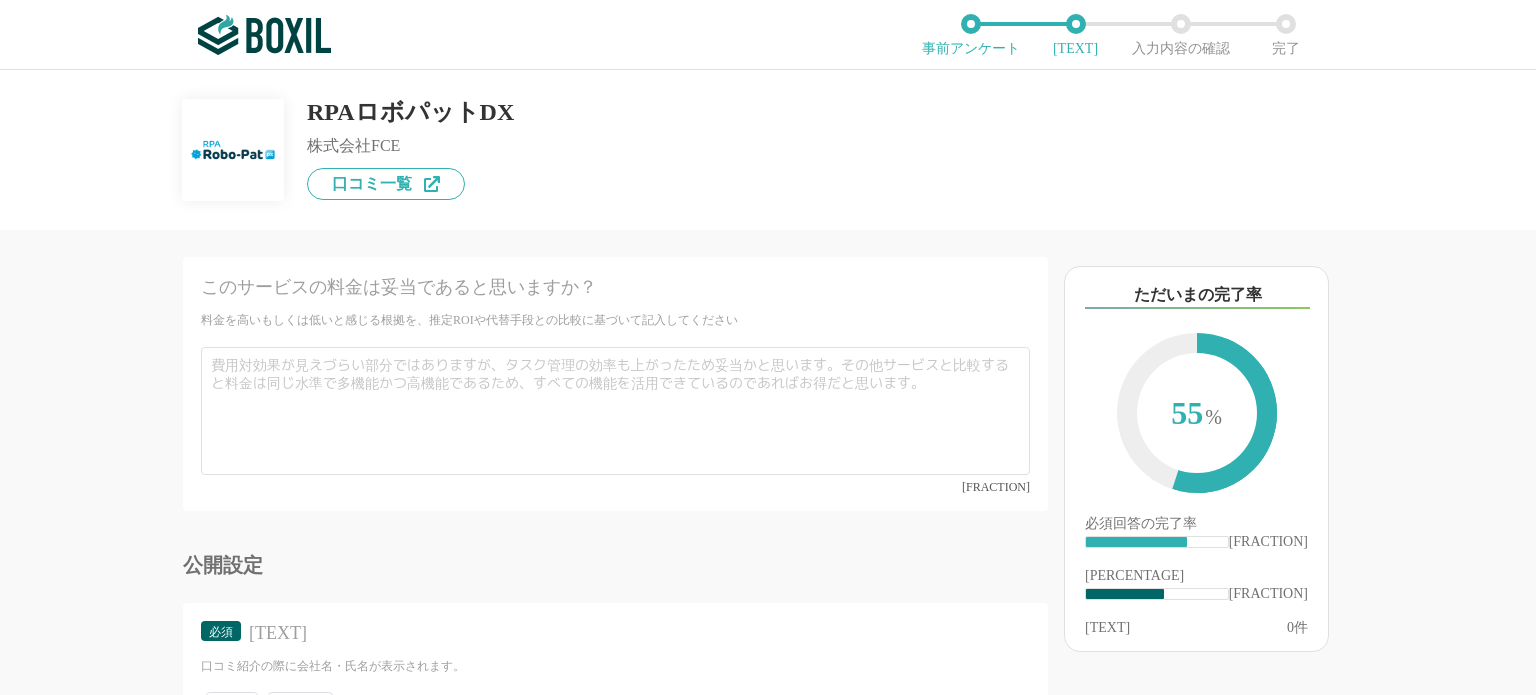 click on "いいえ" at bounding box center (232, 711) 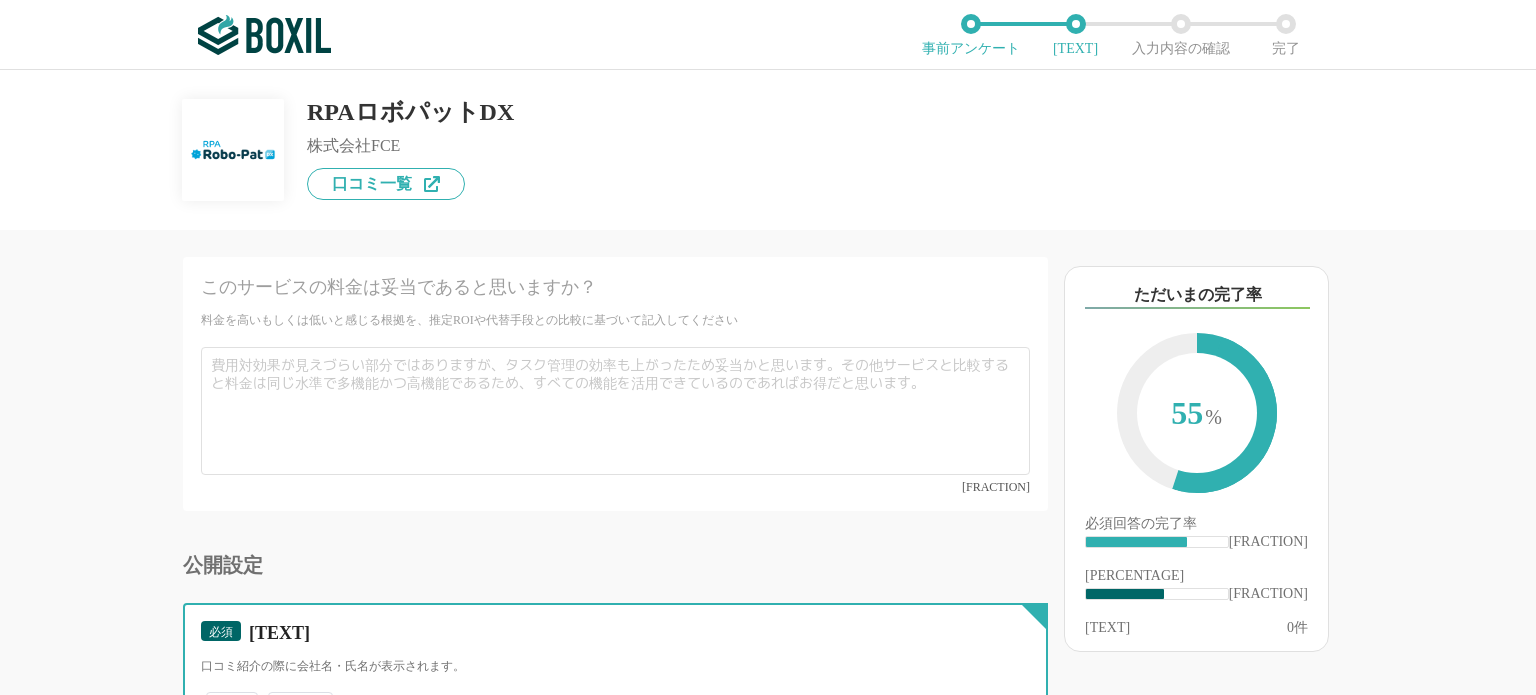 click on "いいえ" at bounding box center [217, 701] 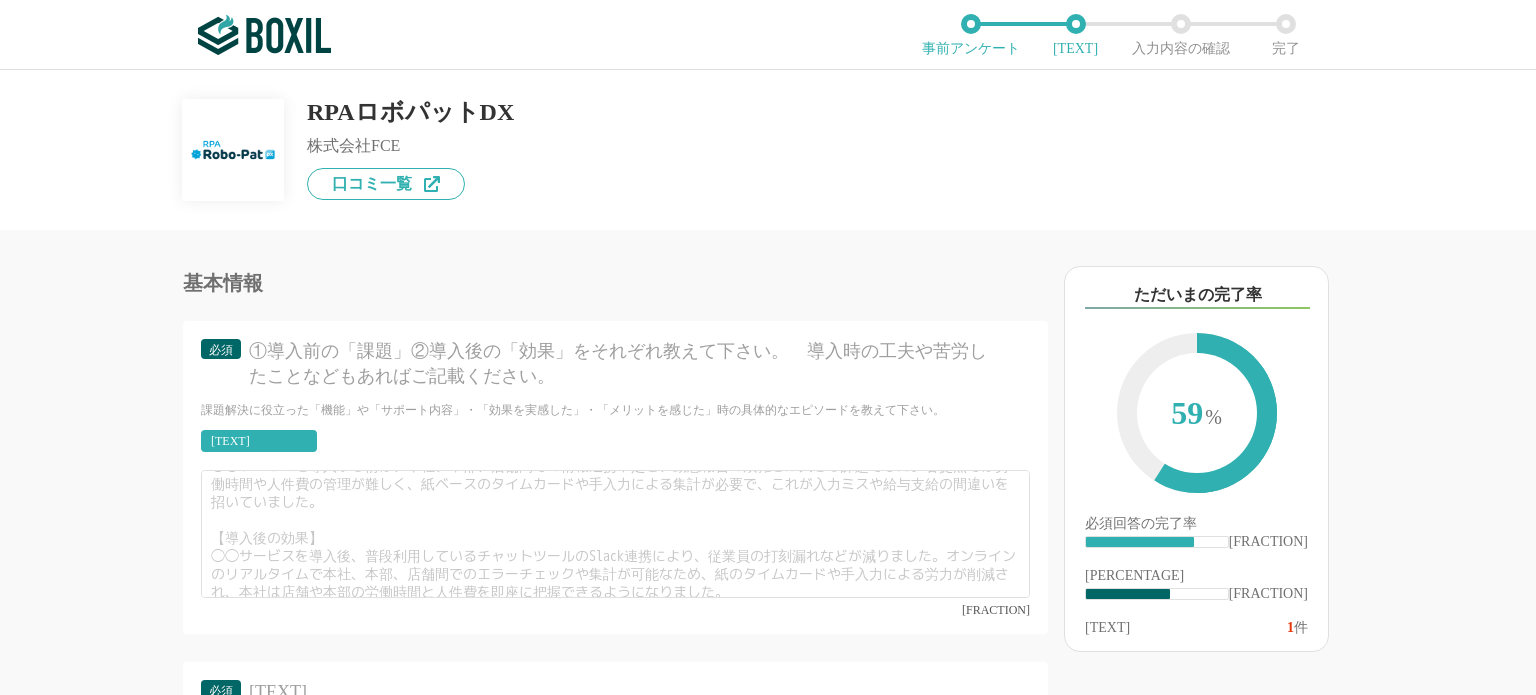 scroll, scrollTop: 3840, scrollLeft: 0, axis: vertical 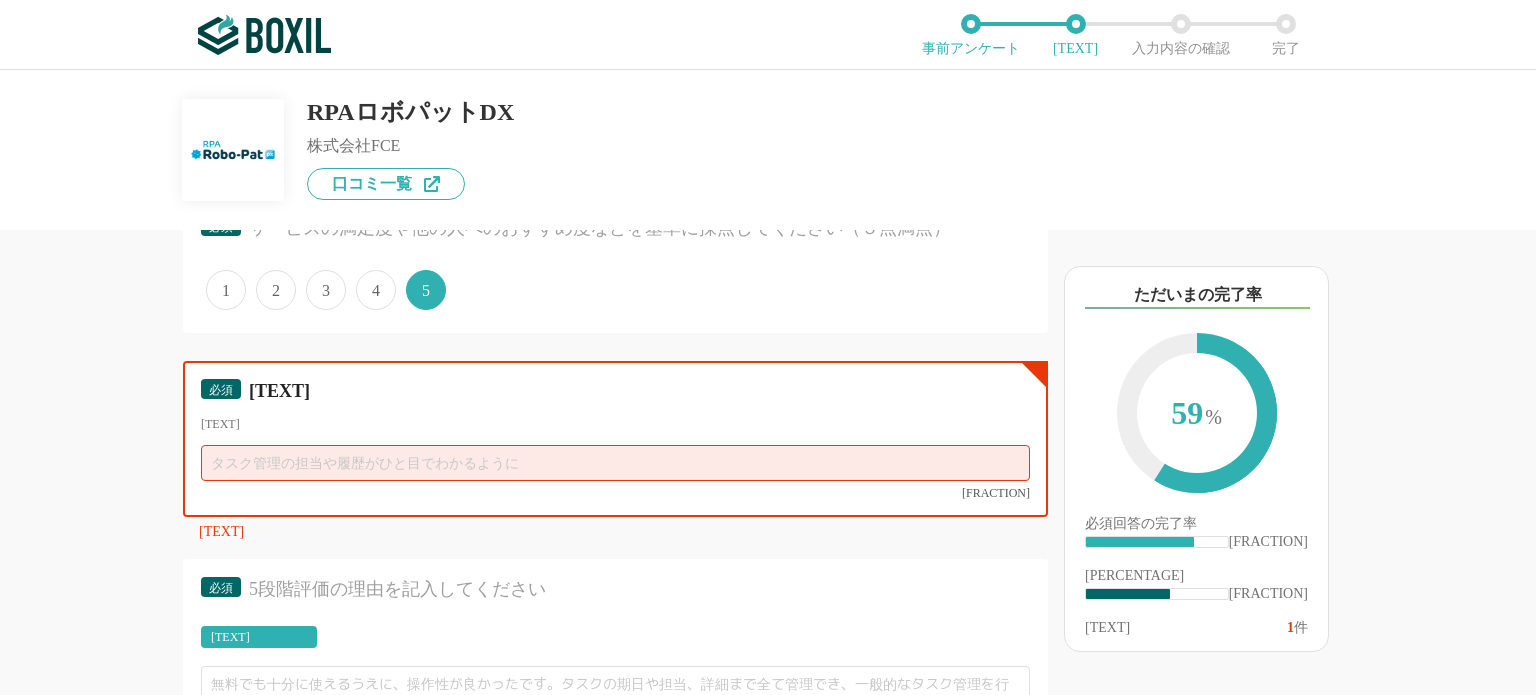 click at bounding box center [615, 463] 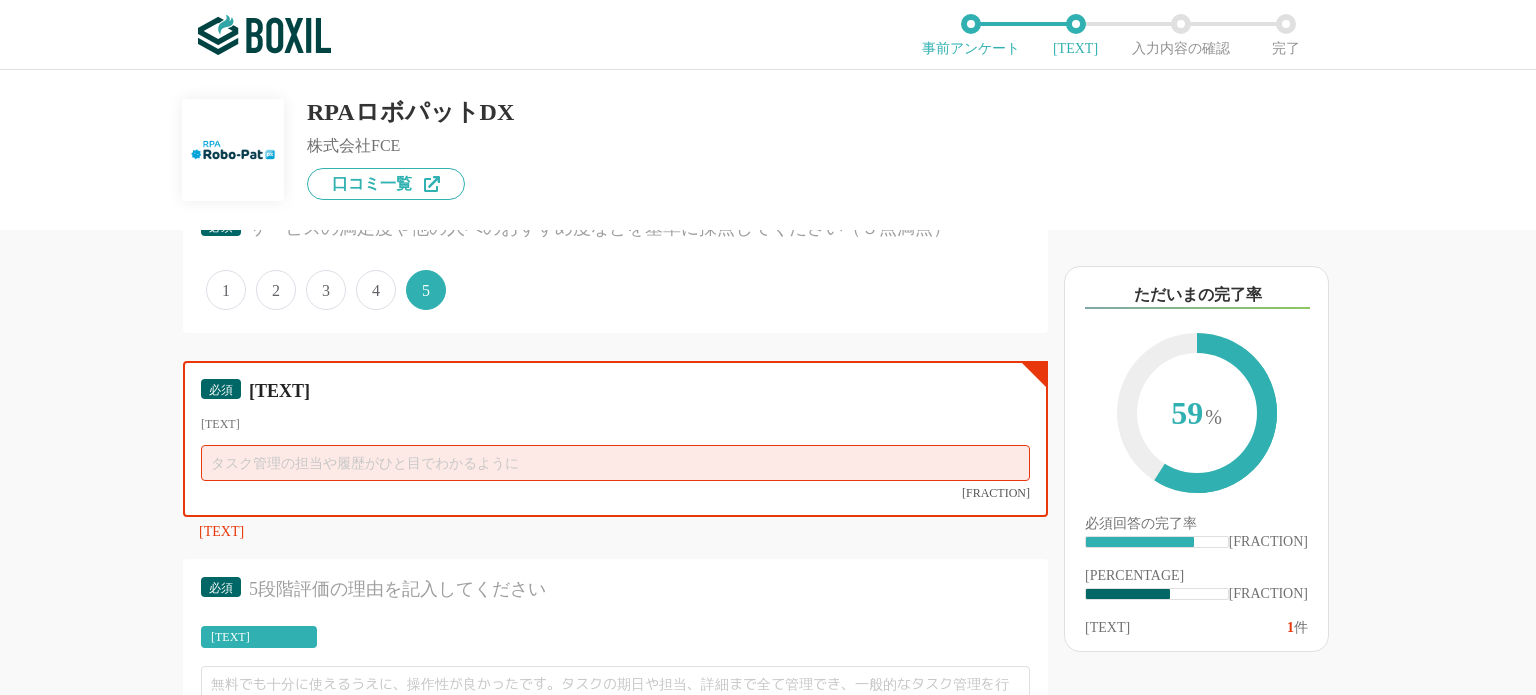 paste on "[TEXT]" 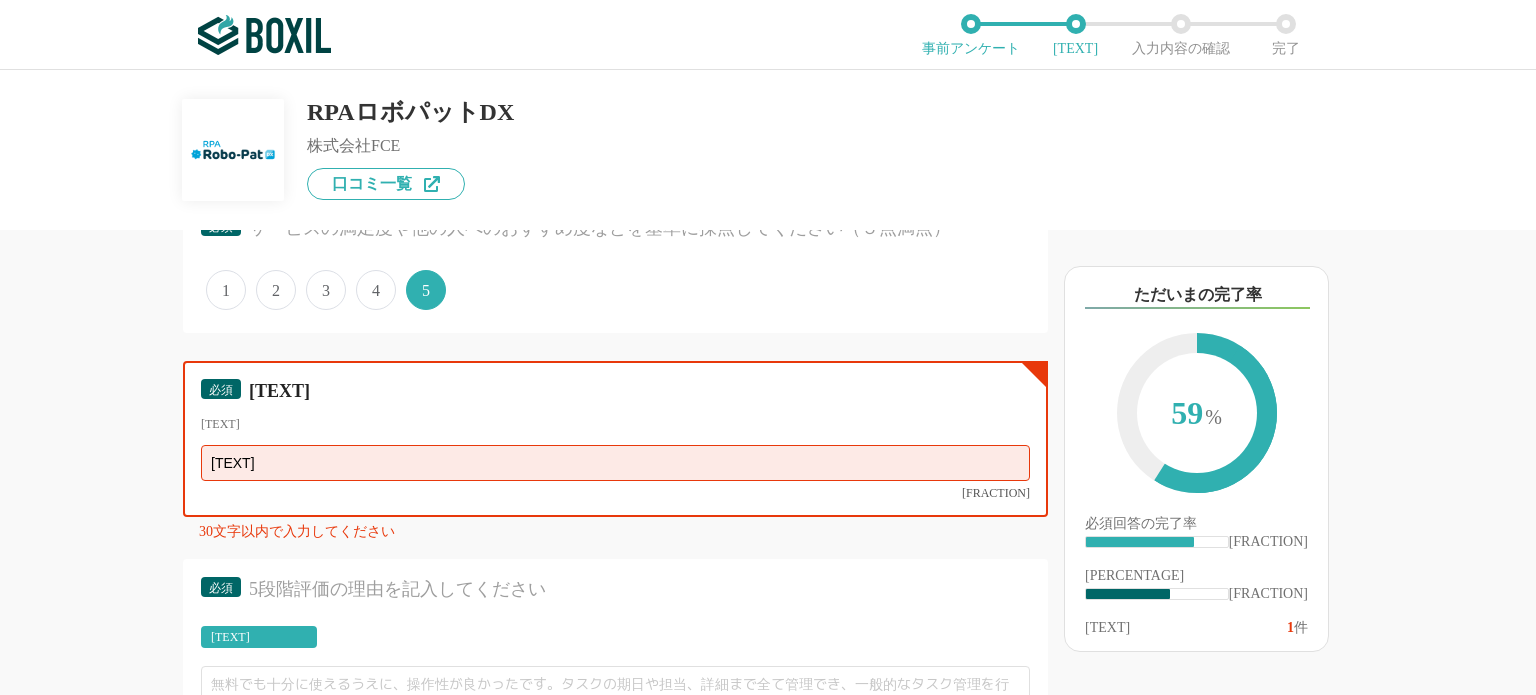 click on "[TEXT]" at bounding box center [615, 463] 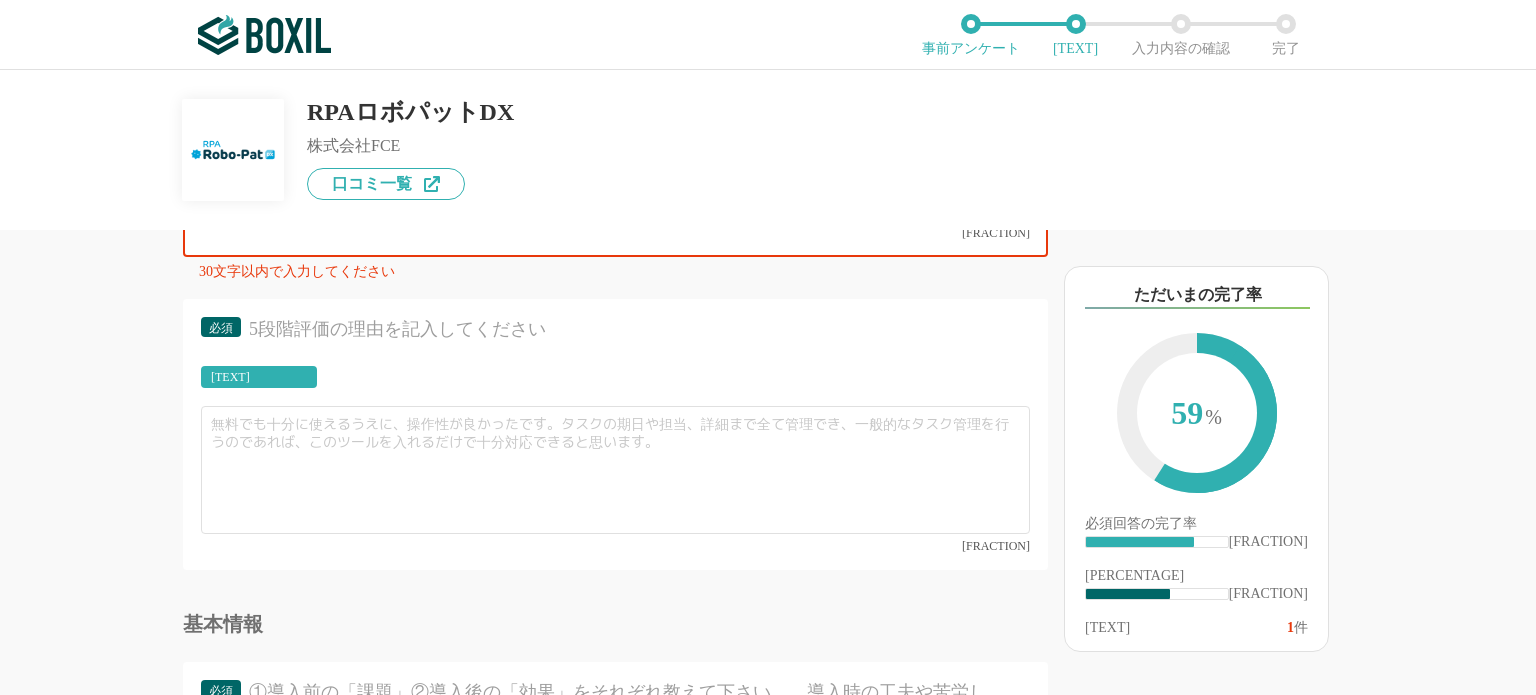 scroll, scrollTop: 3509, scrollLeft: 0, axis: vertical 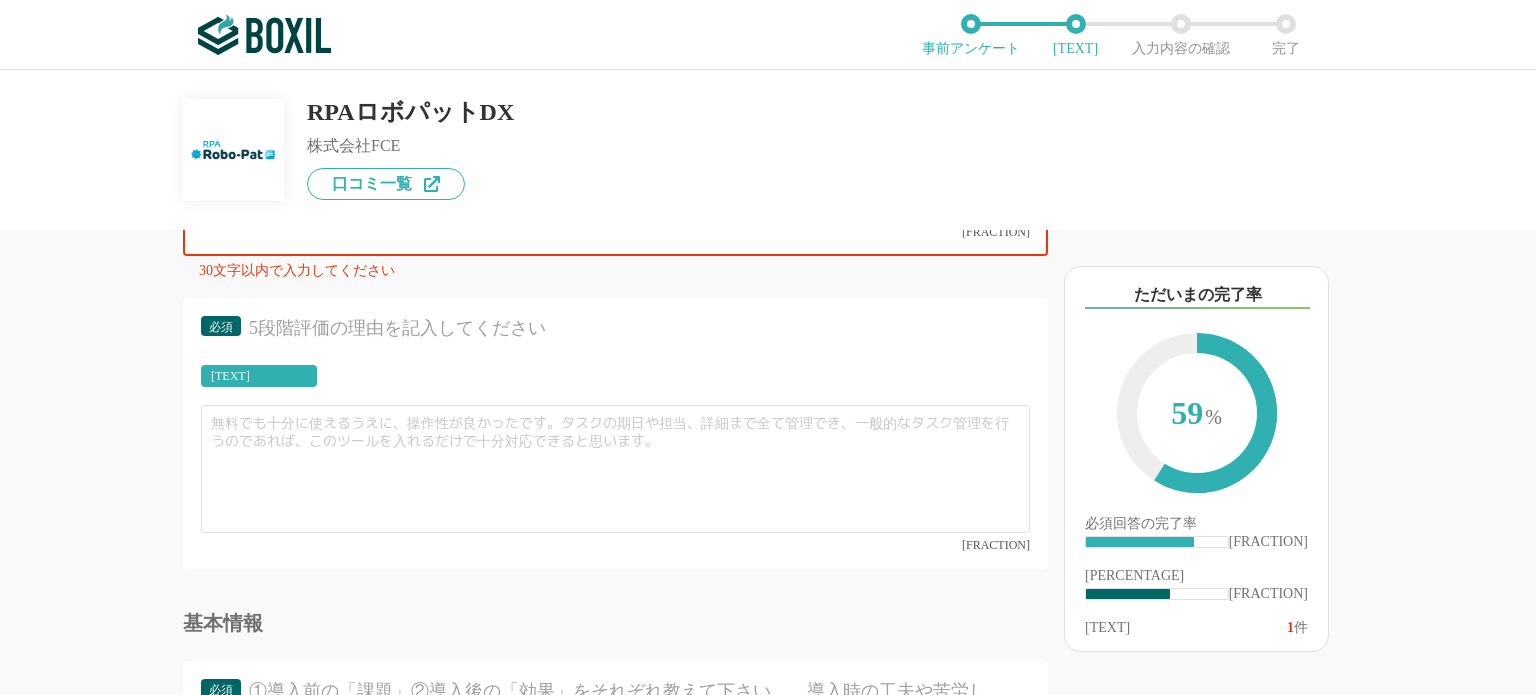 type on "[TEXT]" 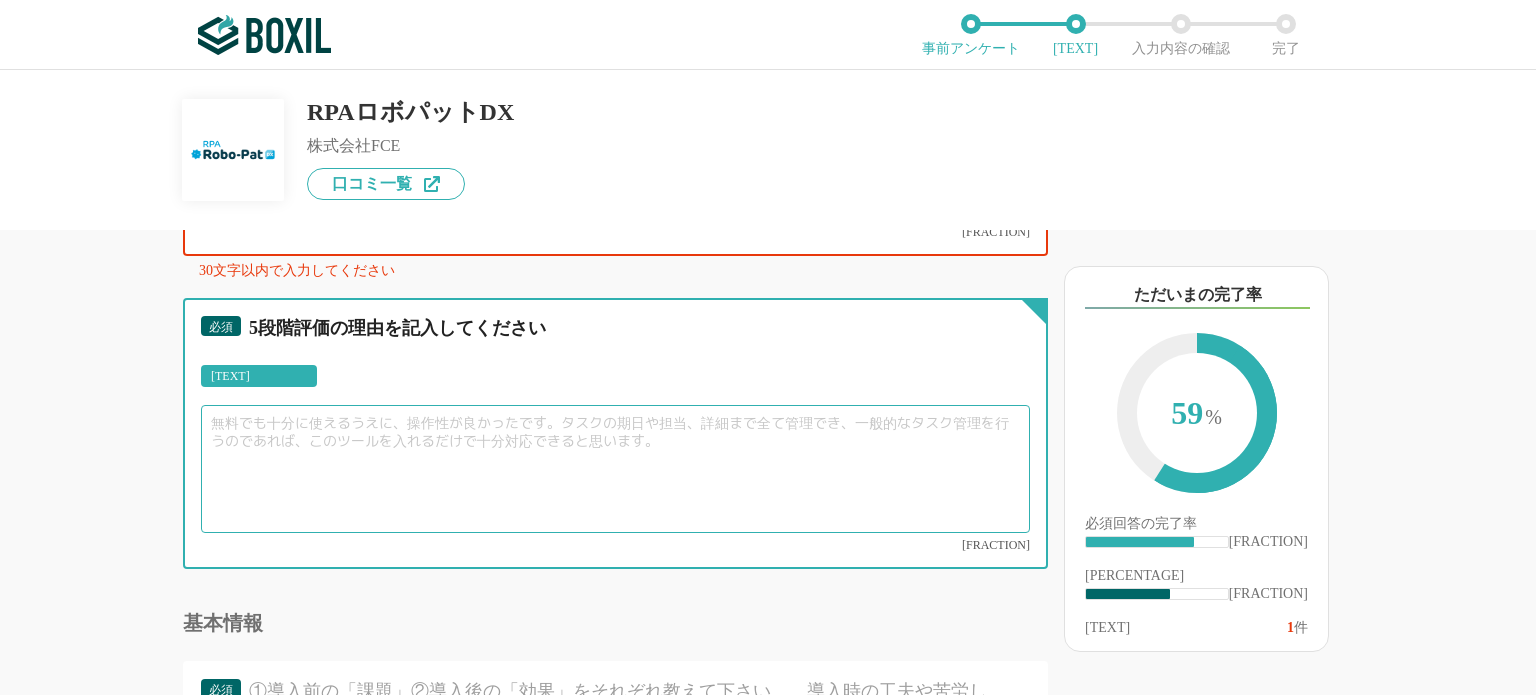 click at bounding box center (615, 469) 